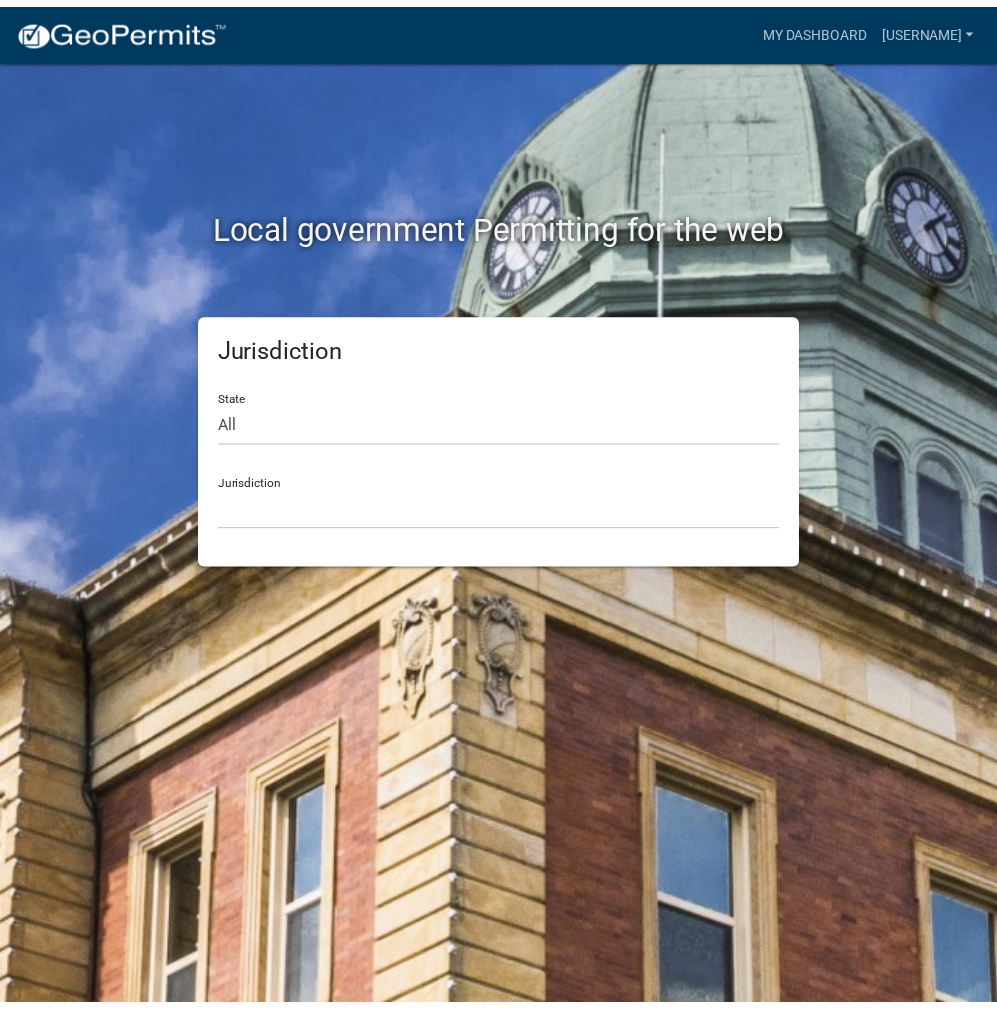 scroll, scrollTop: 0, scrollLeft: 0, axis: both 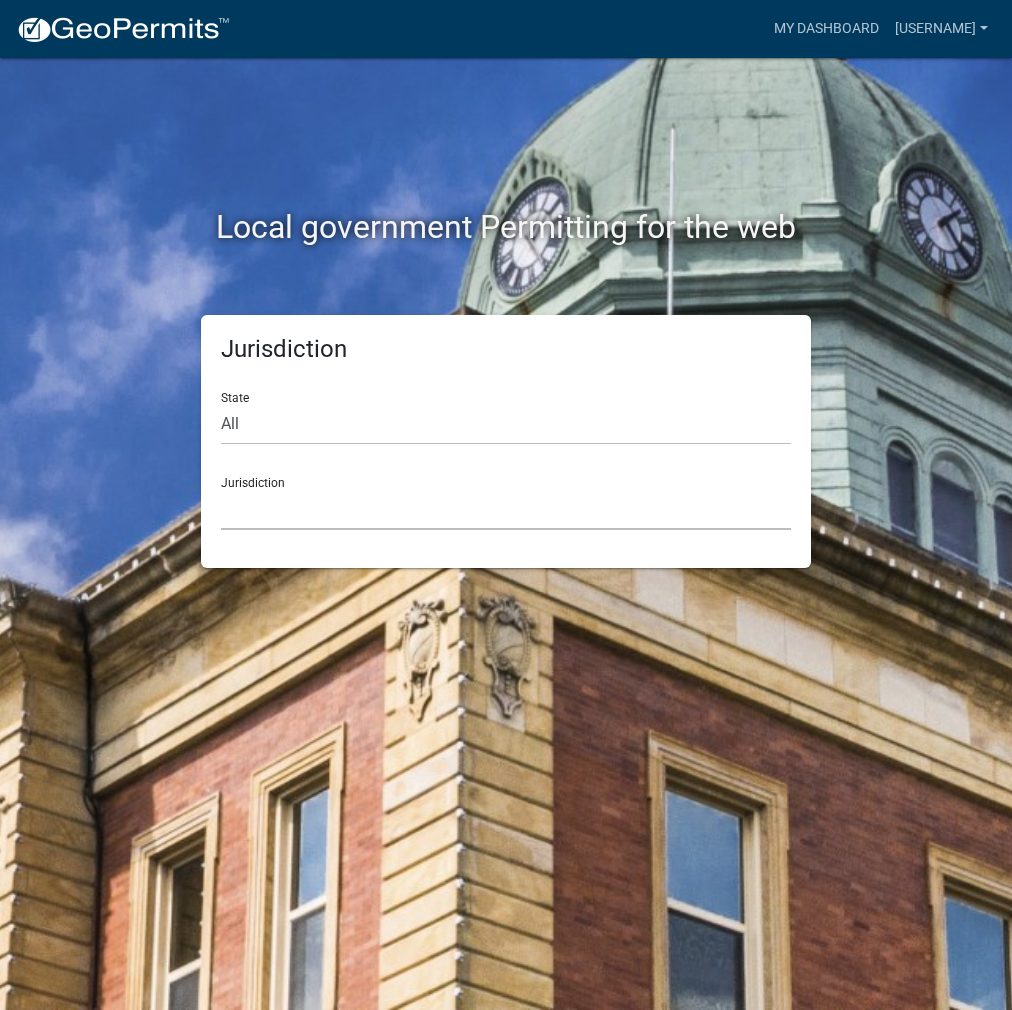 click on "Custer County, Colorado   City of Bainbridge, Georgia   Cook County, Georgia   Crawford County, Georgia   Gilmer County, Georgia   Haralson County, Georgia   Jasper County, Georgia   Madison County, Georgia   Putnam County, Georgia   Talbot County, Georgia   Troup County, Georgia   City of Charlestown, Indiana   City of Jeffersonville, Indiana   City of Logansport, Indiana   Decatur County, Indiana   Grant County, Indiana   Howard County, Indiana   Huntington County, Indiana   Jasper County, Indiana   Kosciusko County, Indiana   La Porte County, Indiana   Miami County, Indiana   Montgomery County, Indiana   Morgan County, Indiana   Newton County, Indiana   Porter County, Indiana   River Ridge Development Authority, Indiana   Tippecanoe County, Indiana   Vigo County, Indiana   Wells County, Indiana   Whitley County, Indiana   Boone County, Iowa   Butler County, Iowa   Cerro Gordo County, Iowa   City of Harlan, Iowa   City of Indianola, Iowa   City of Newton, Iowa   Clayton County, Iowa   Grundy County, Iowa" 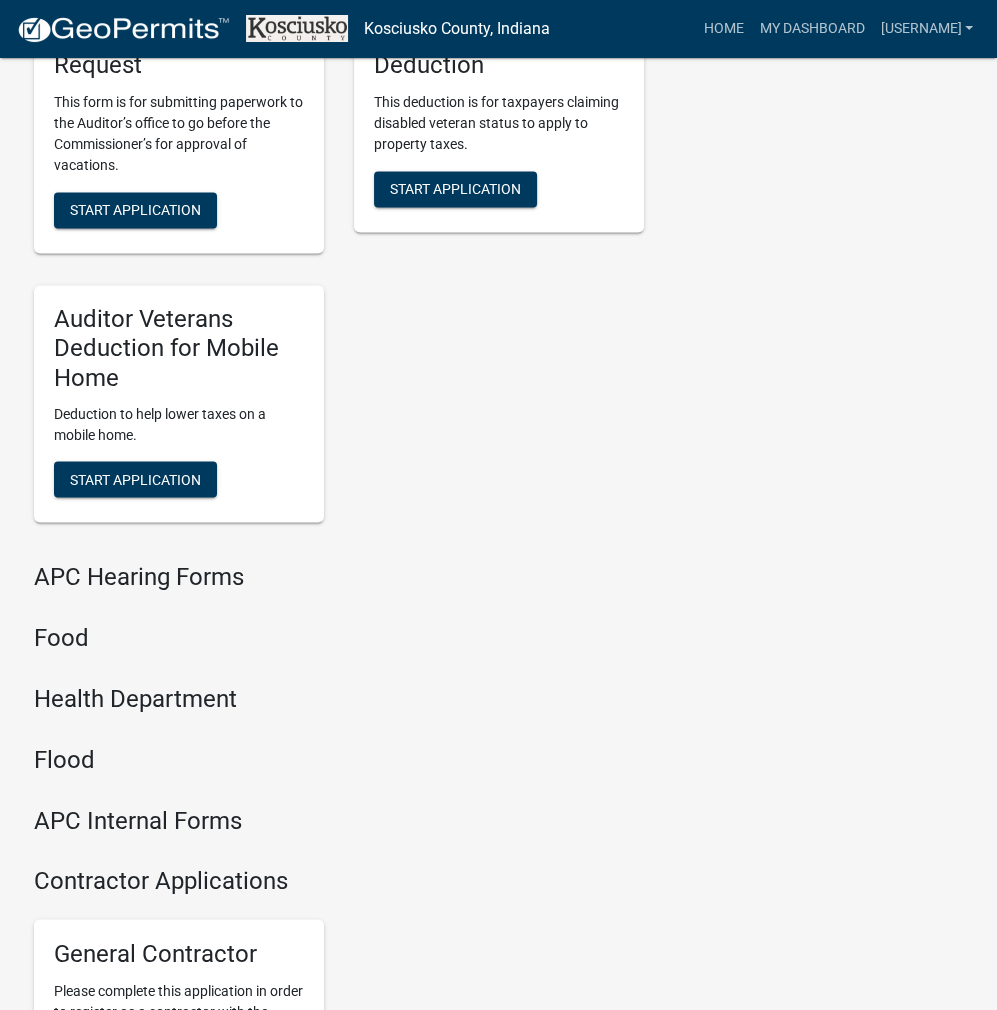 scroll, scrollTop: 2432, scrollLeft: 0, axis: vertical 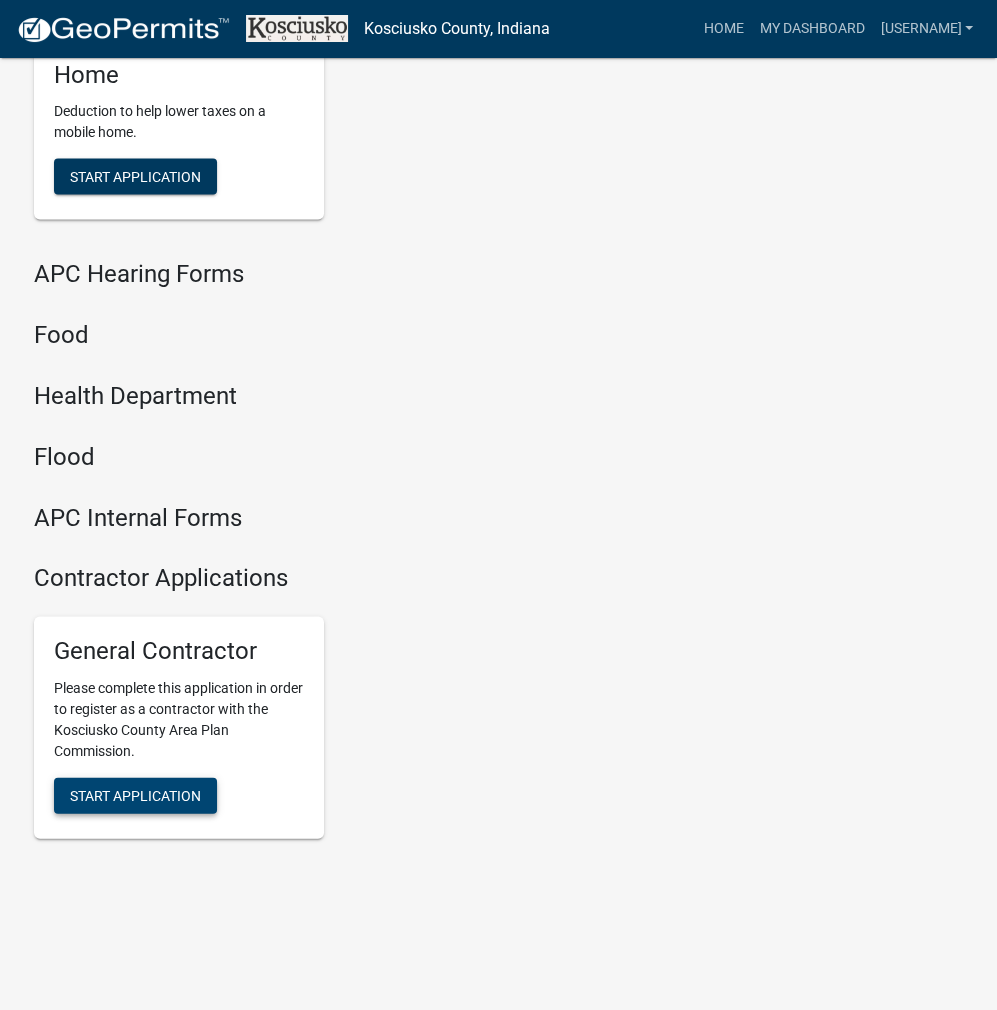 click on "Start Application" 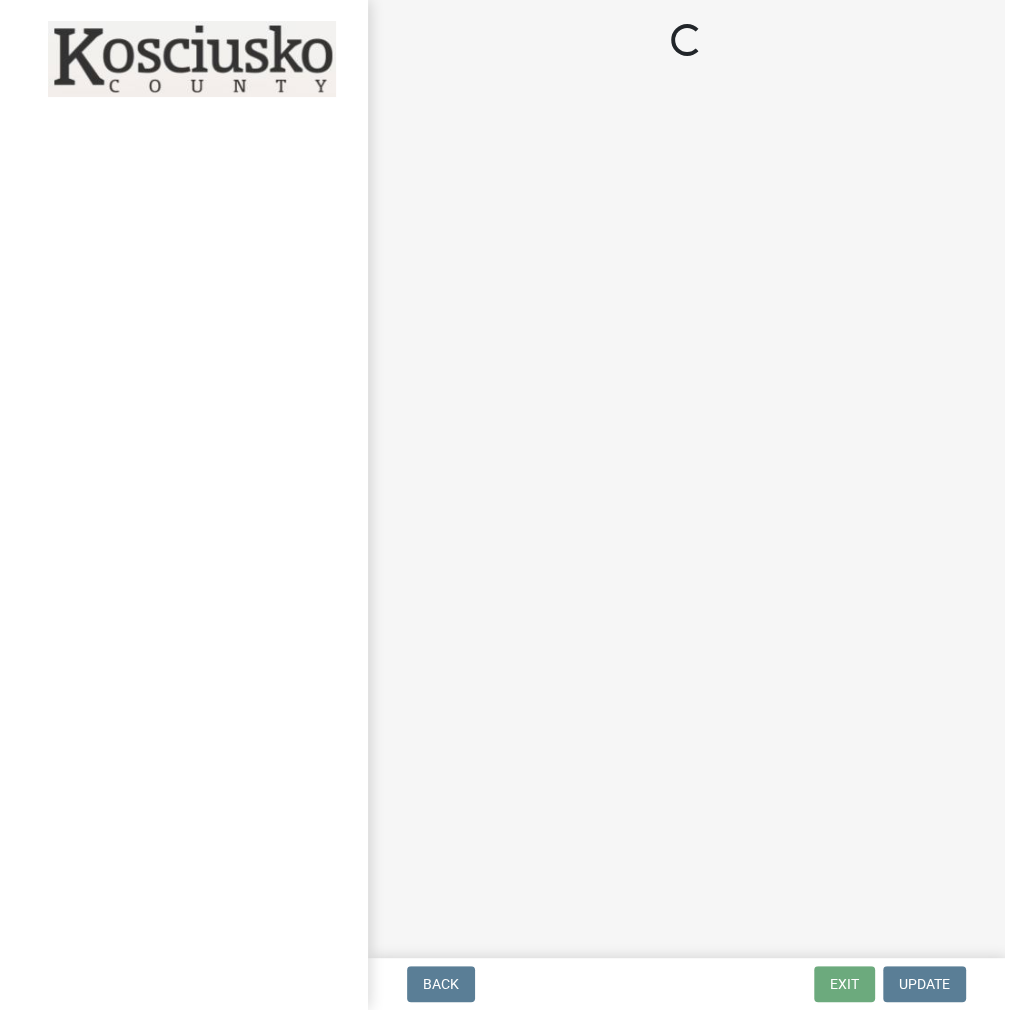 scroll, scrollTop: 0, scrollLeft: 0, axis: both 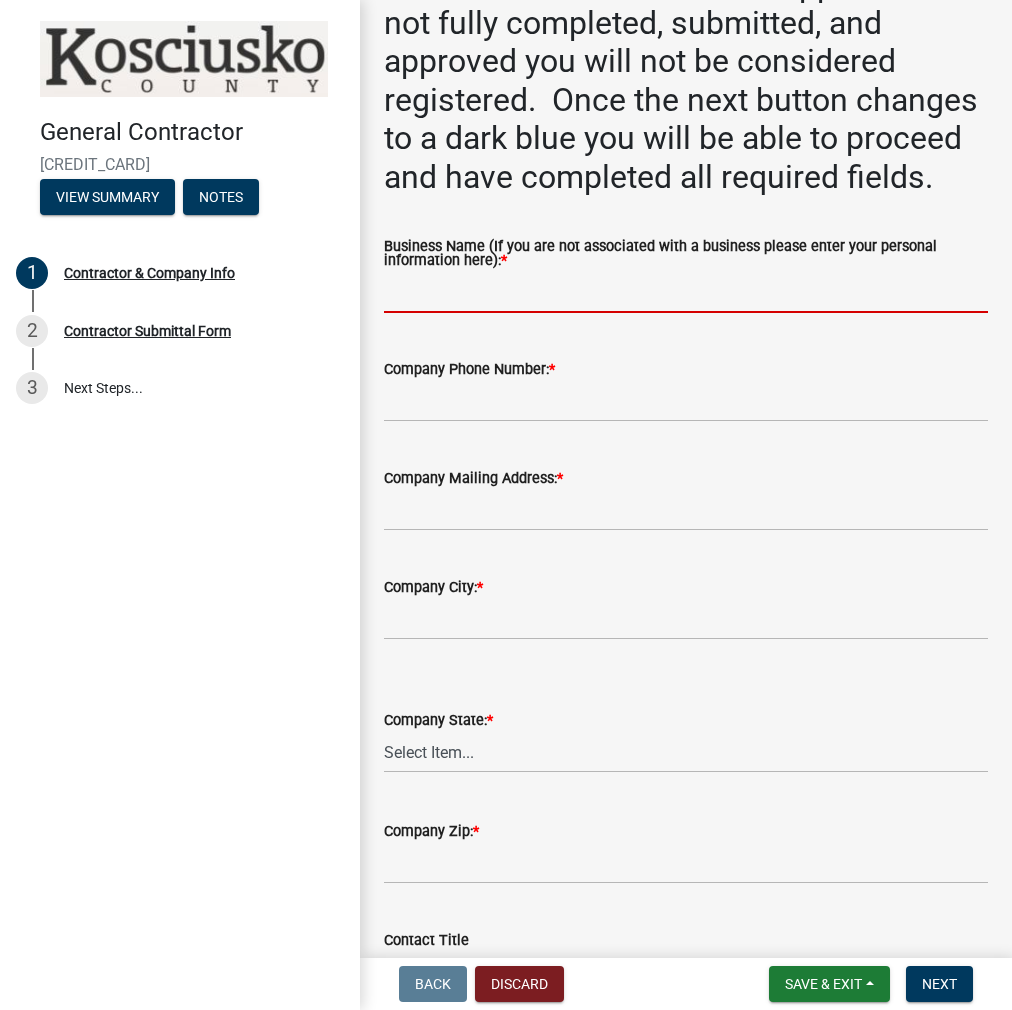 click on "Business Name (If you are not associated with a business please enter your personal information here):  *" at bounding box center (686, 292) 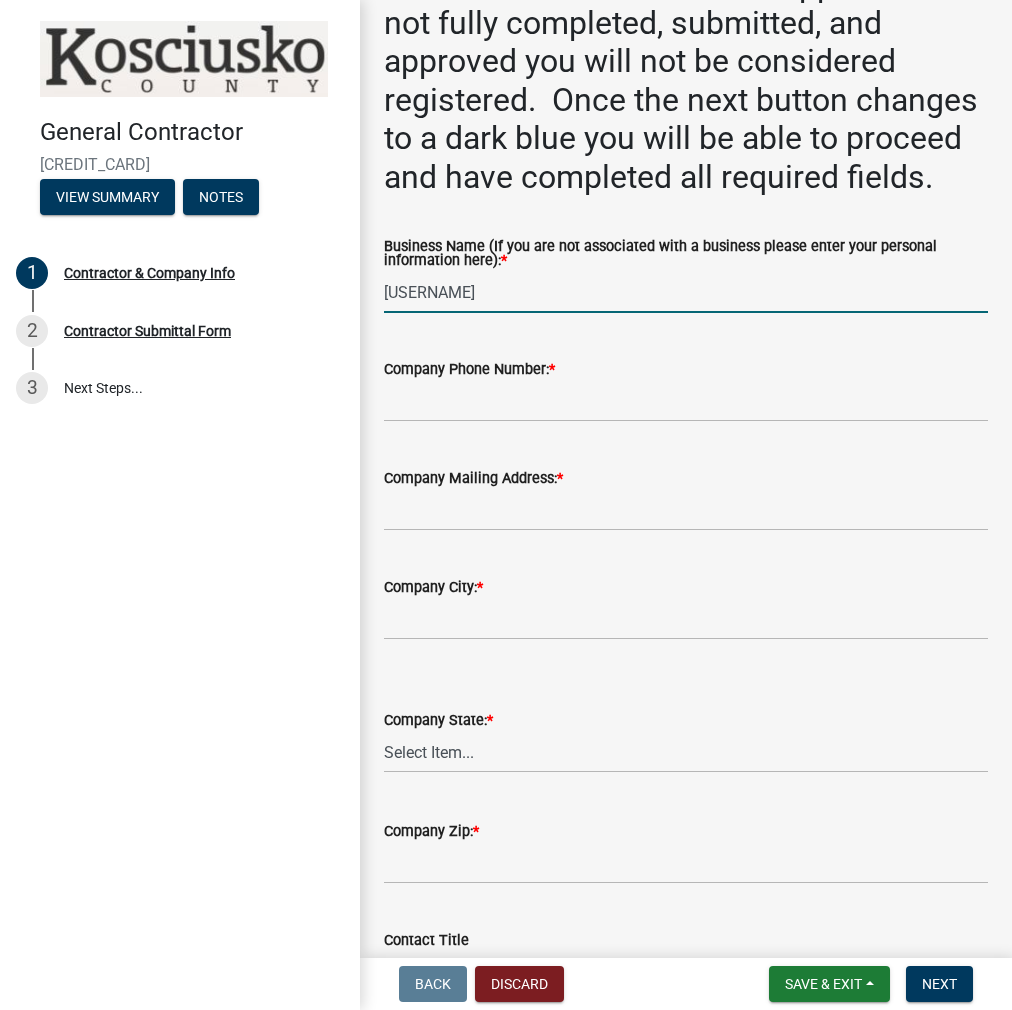 click on "[USERNAME]" at bounding box center [686, 292] 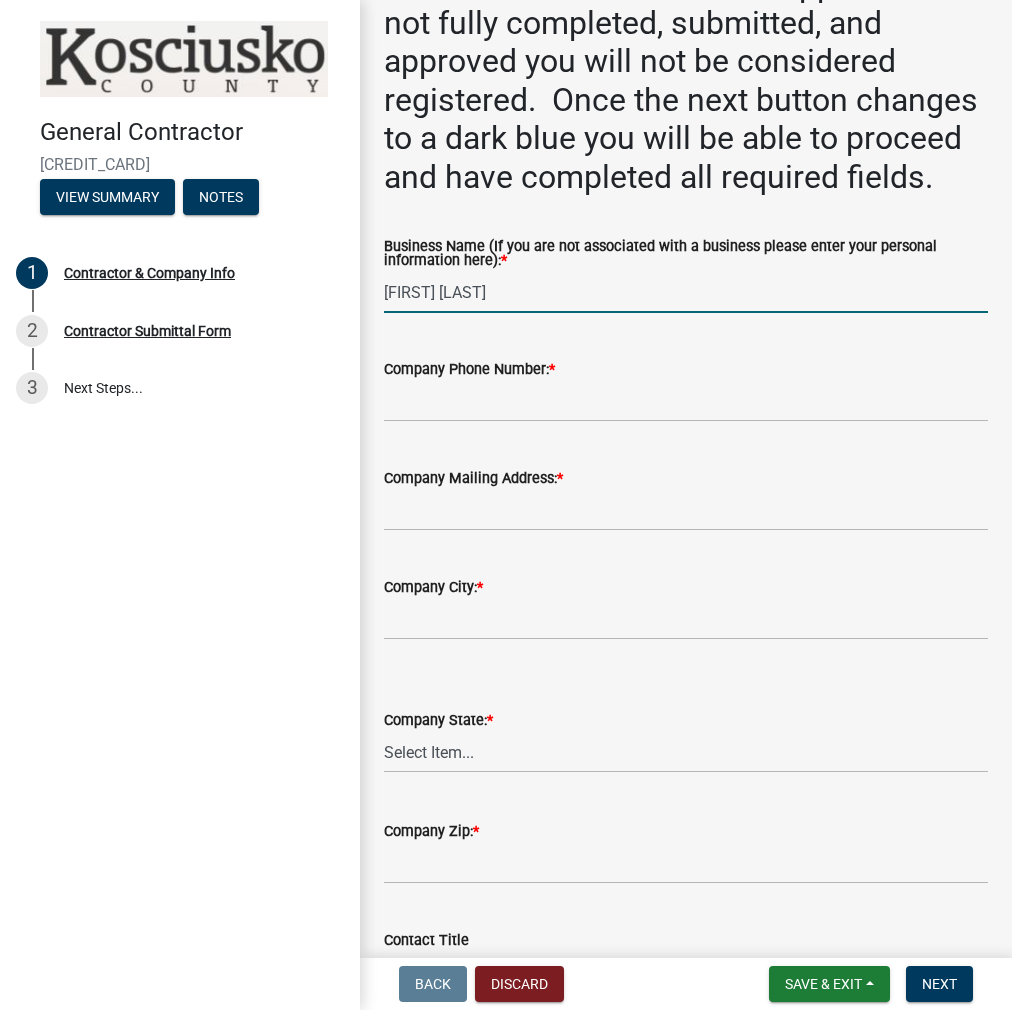 type on "[FIRST] [LAST]" 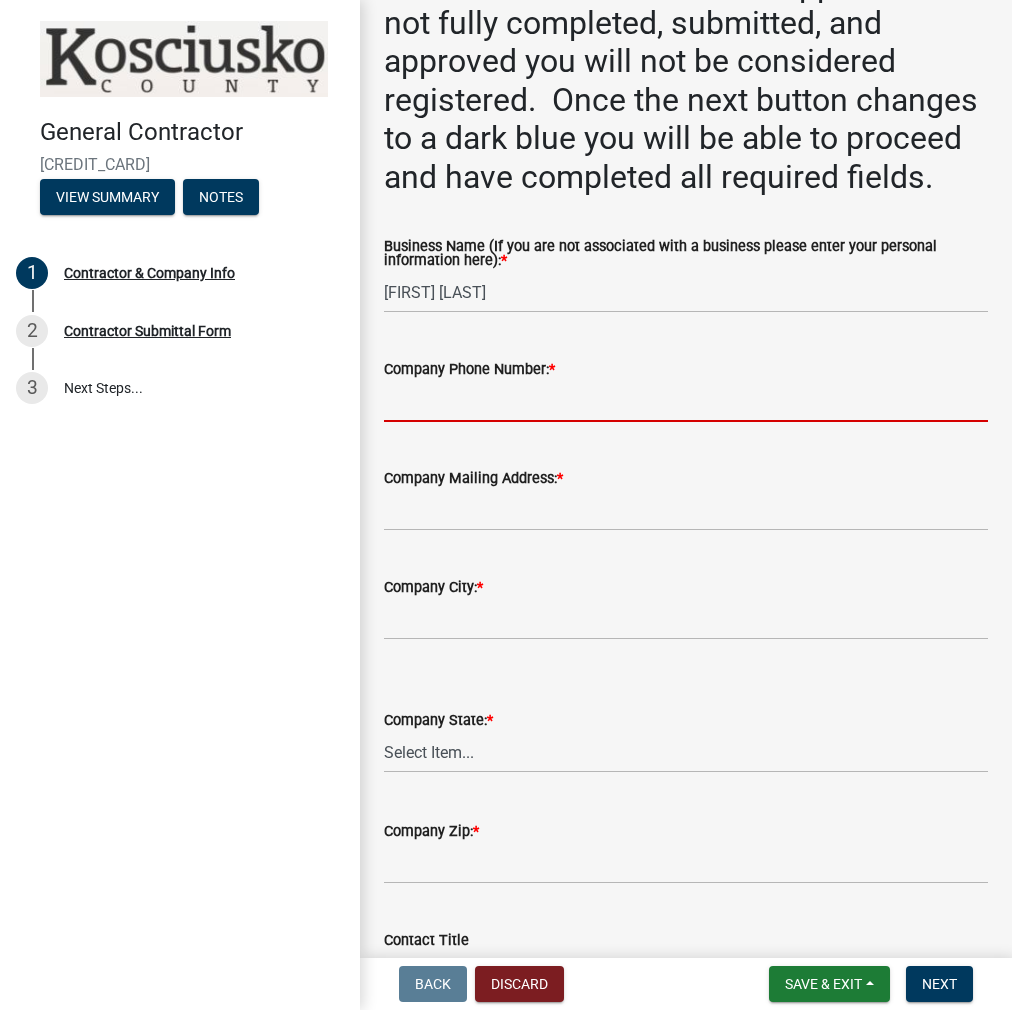 click on "Company Phone Number:  *" at bounding box center [686, 401] 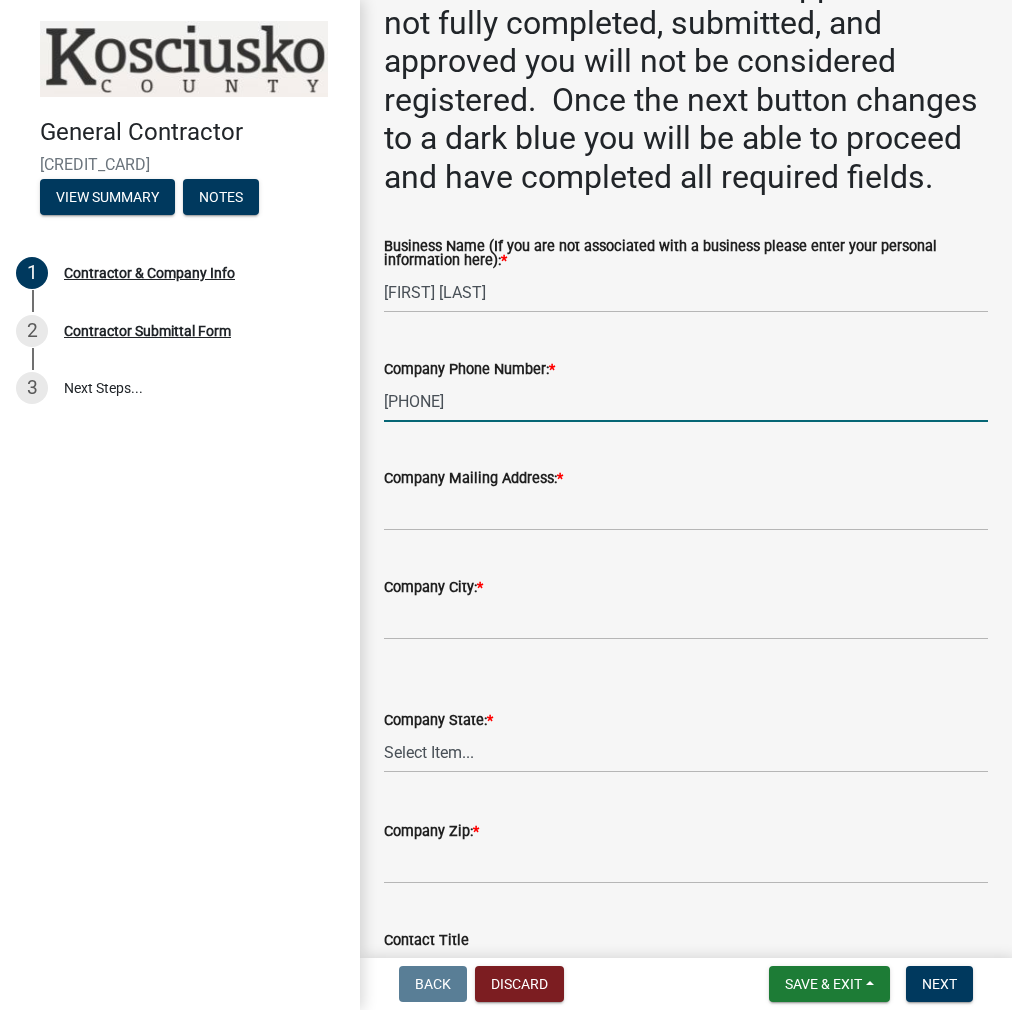 type on "[PHONE]" 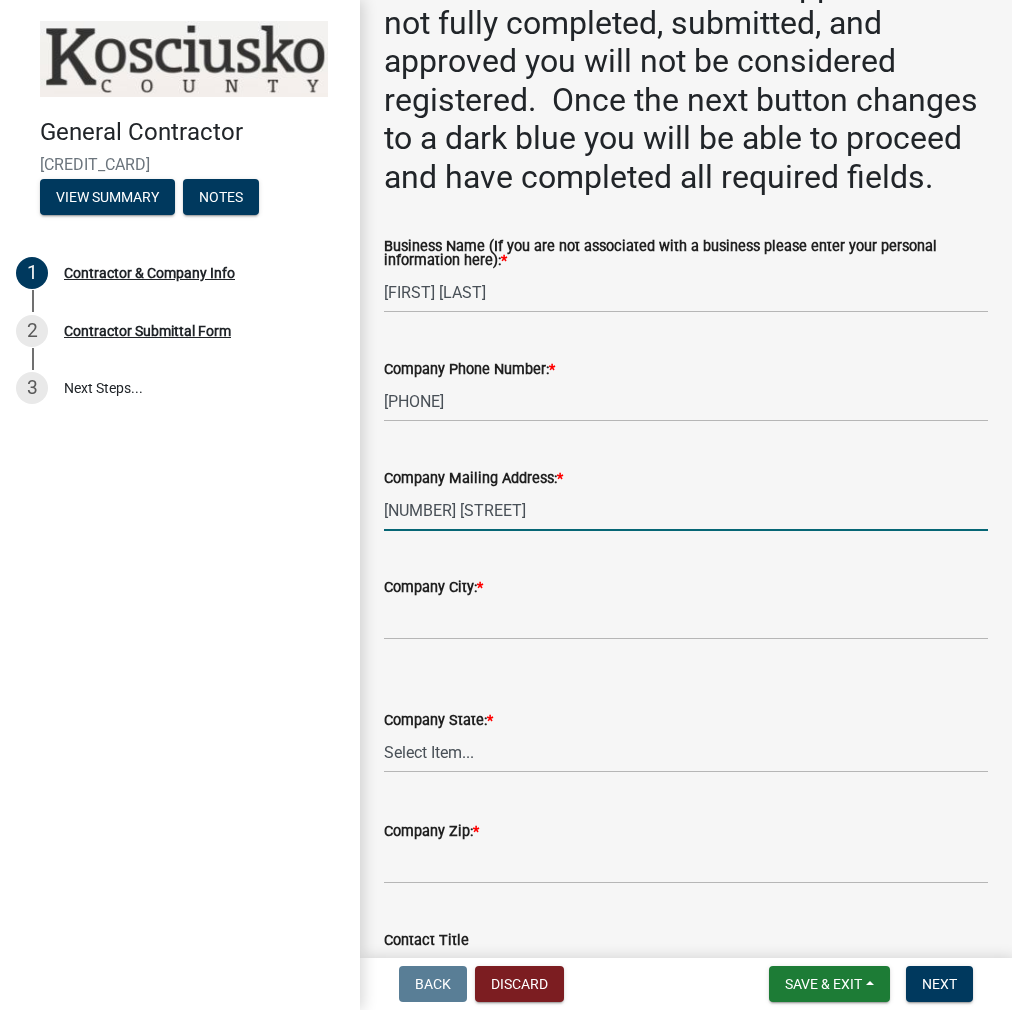 type on "[NUMBER] [STREET]" 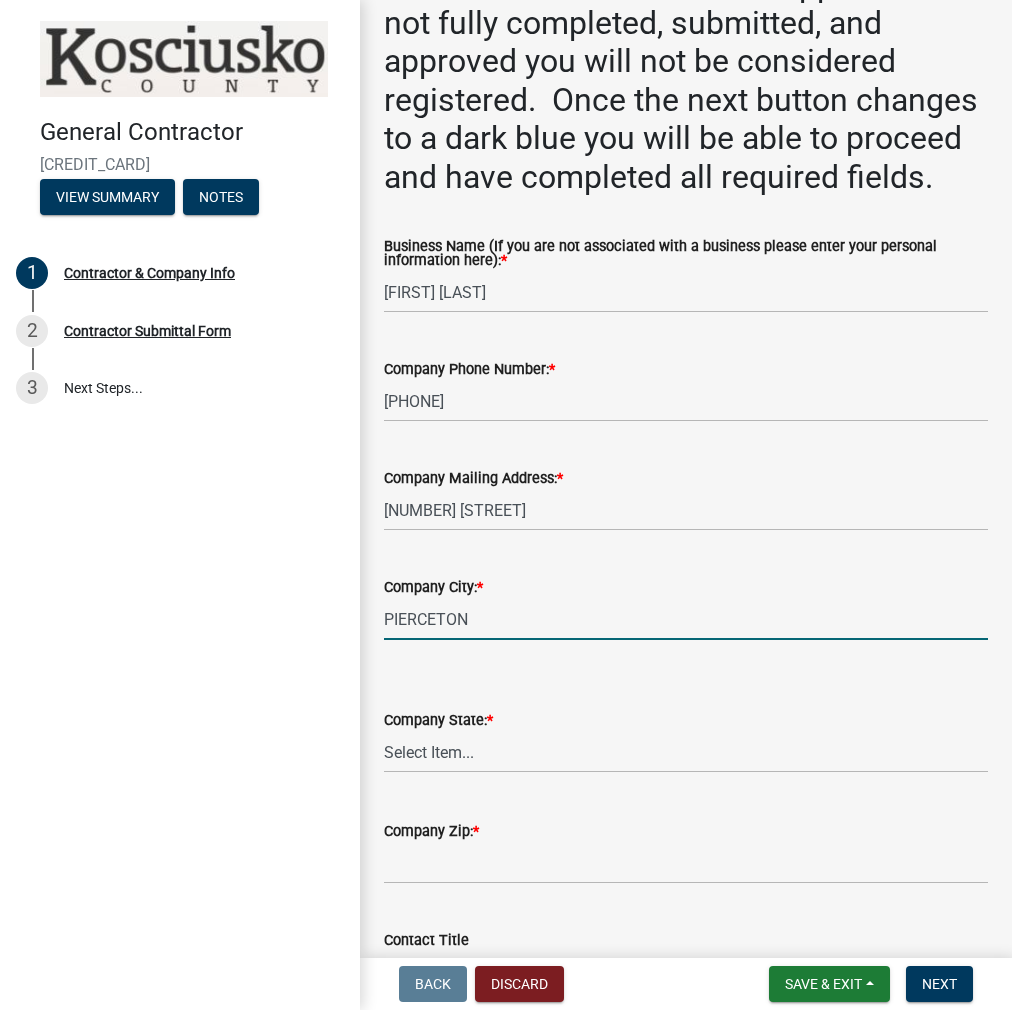 type on "PIERCETON" 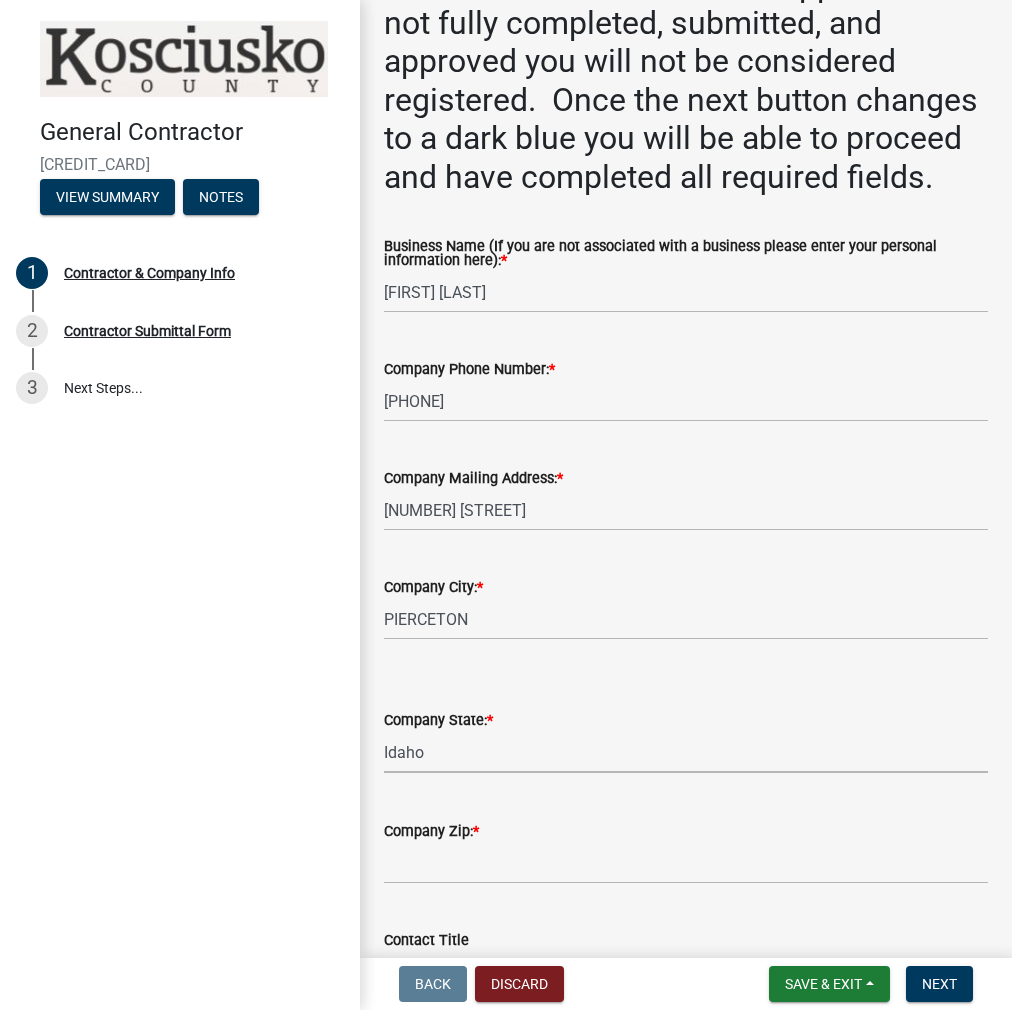 select on "IN" 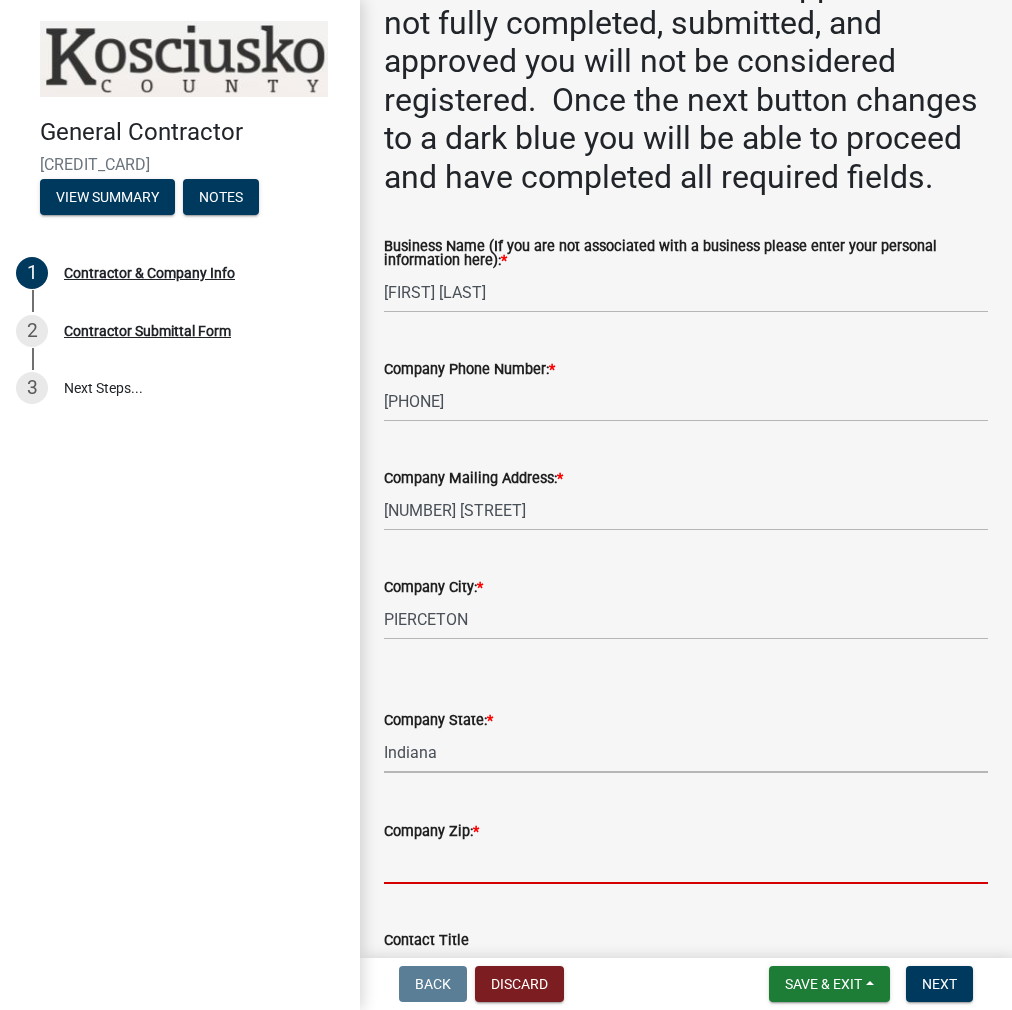scroll, scrollTop: 320, scrollLeft: 0, axis: vertical 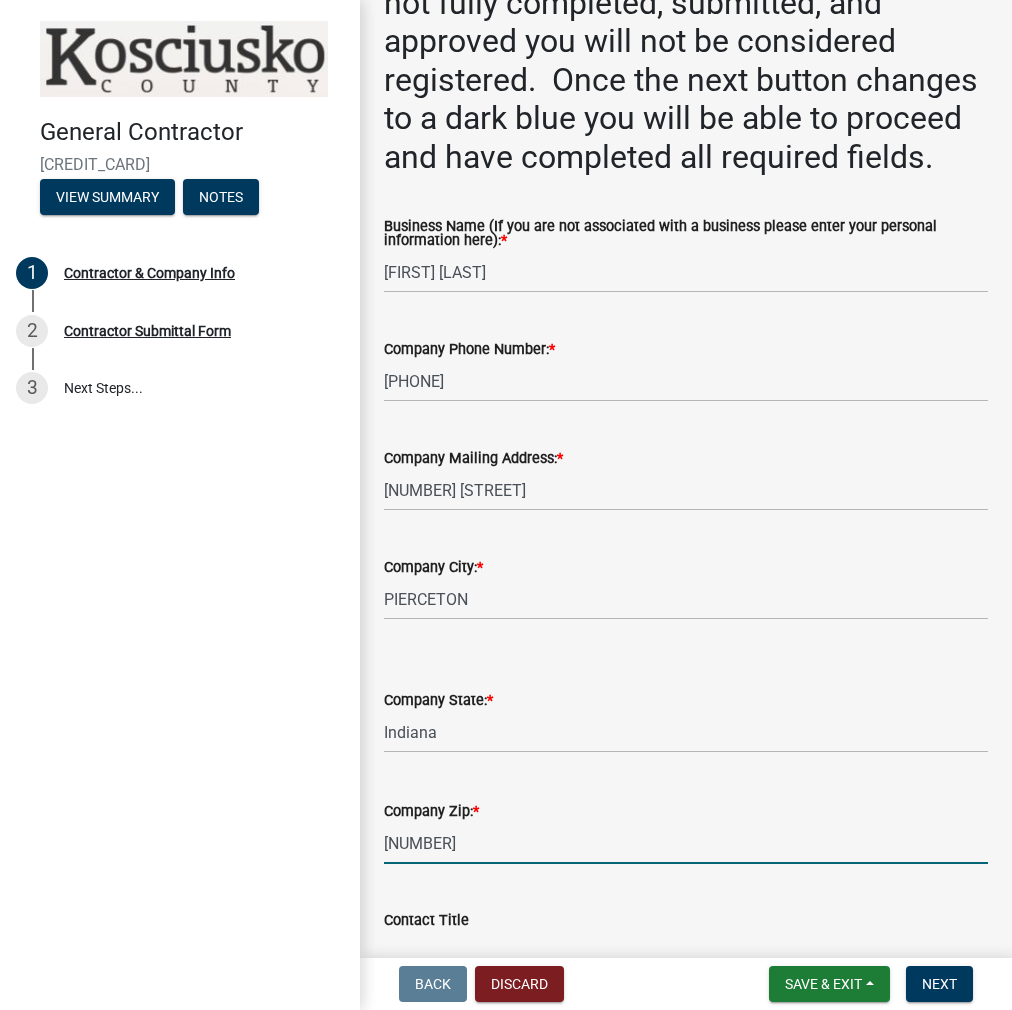type on "[NUMBER]" 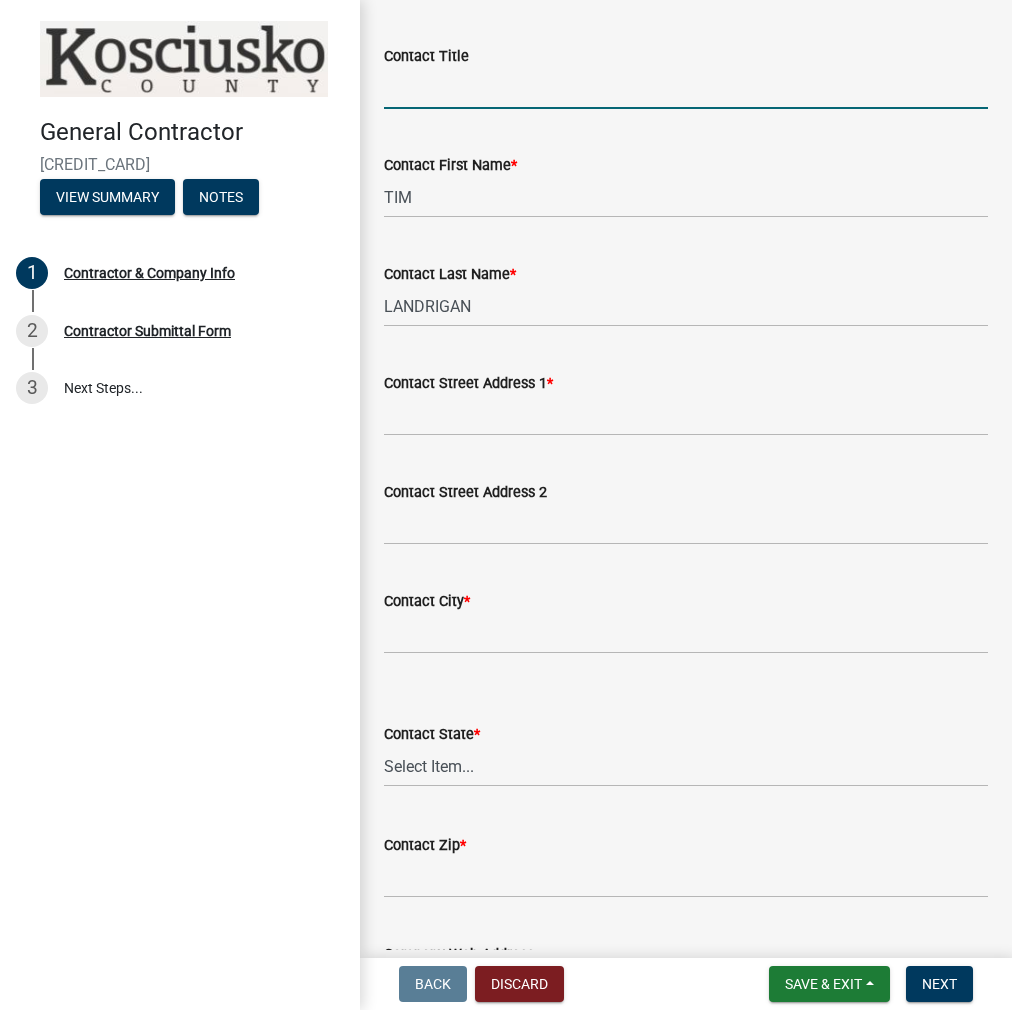 scroll, scrollTop: 1184, scrollLeft: 0, axis: vertical 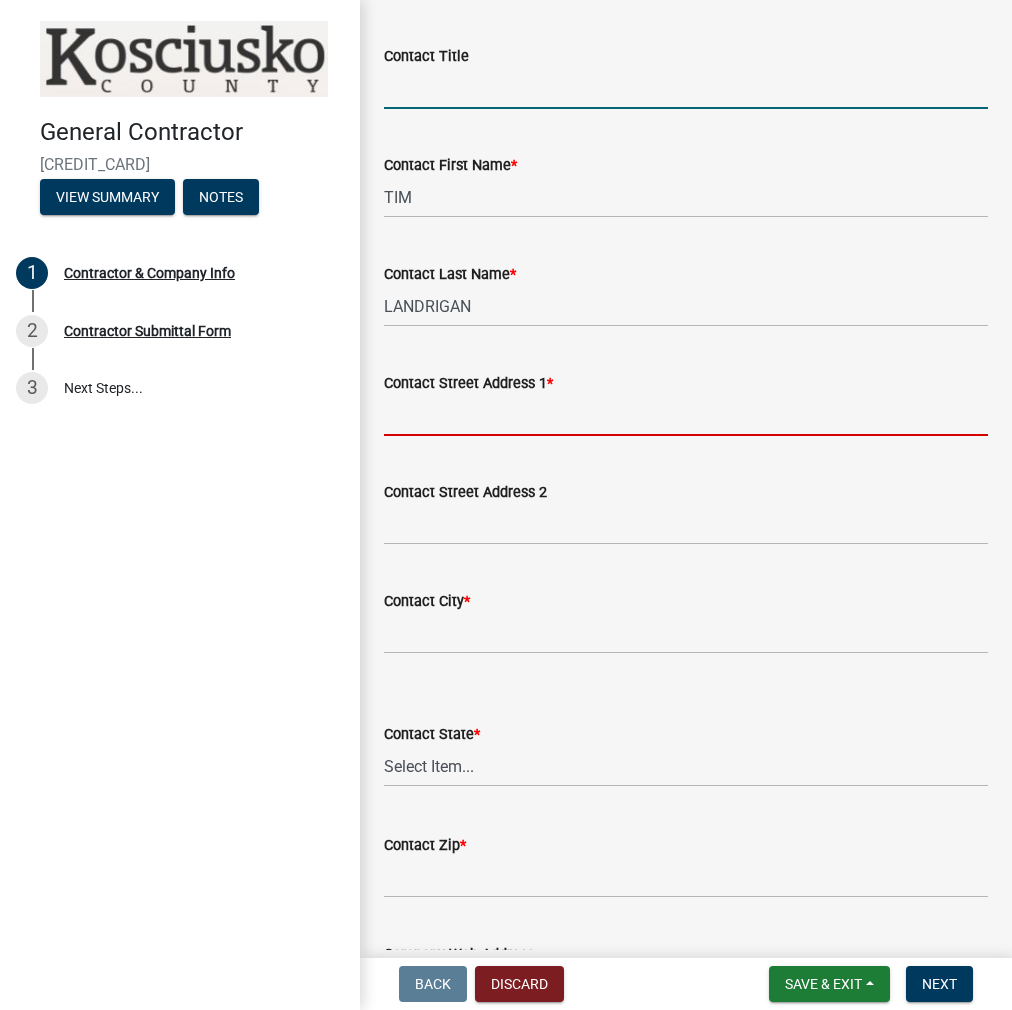 click on "Contact Street Address 1  *" at bounding box center [686, 415] 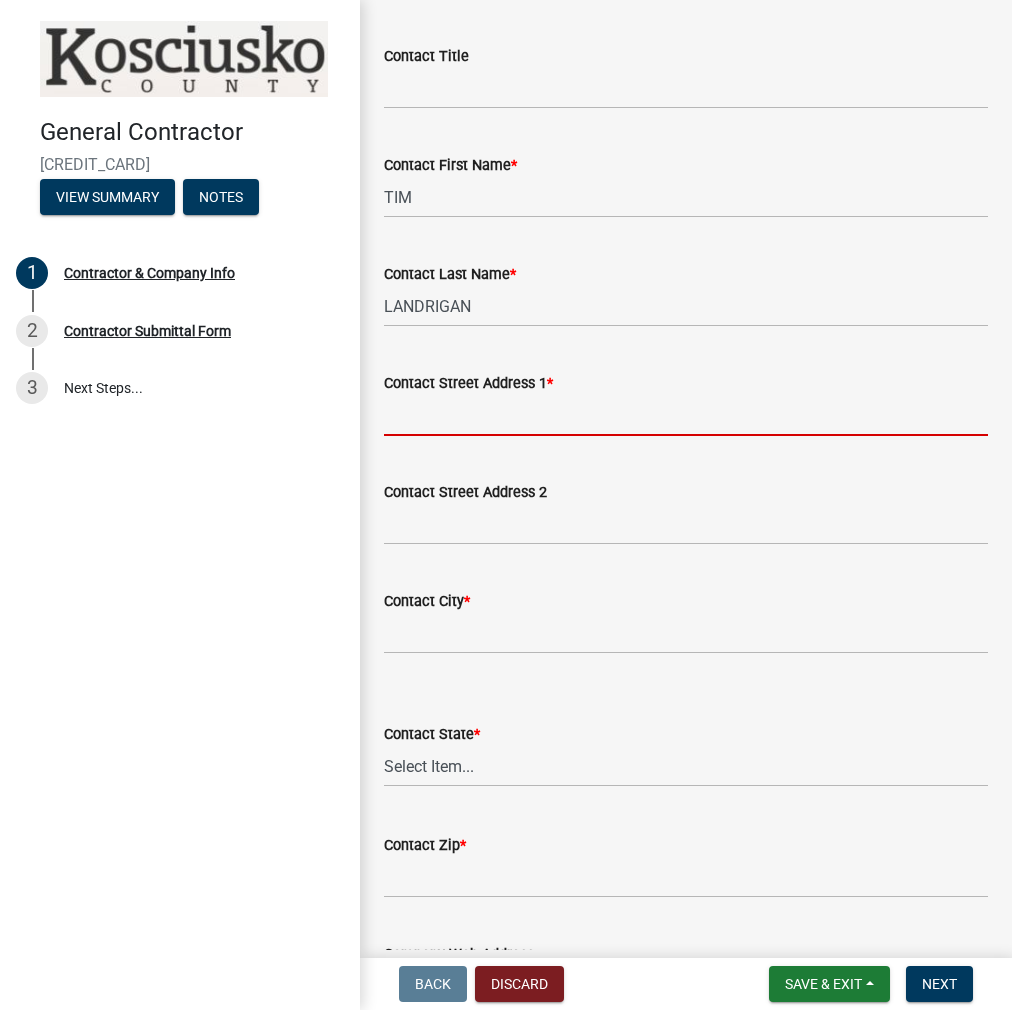 type on "8" 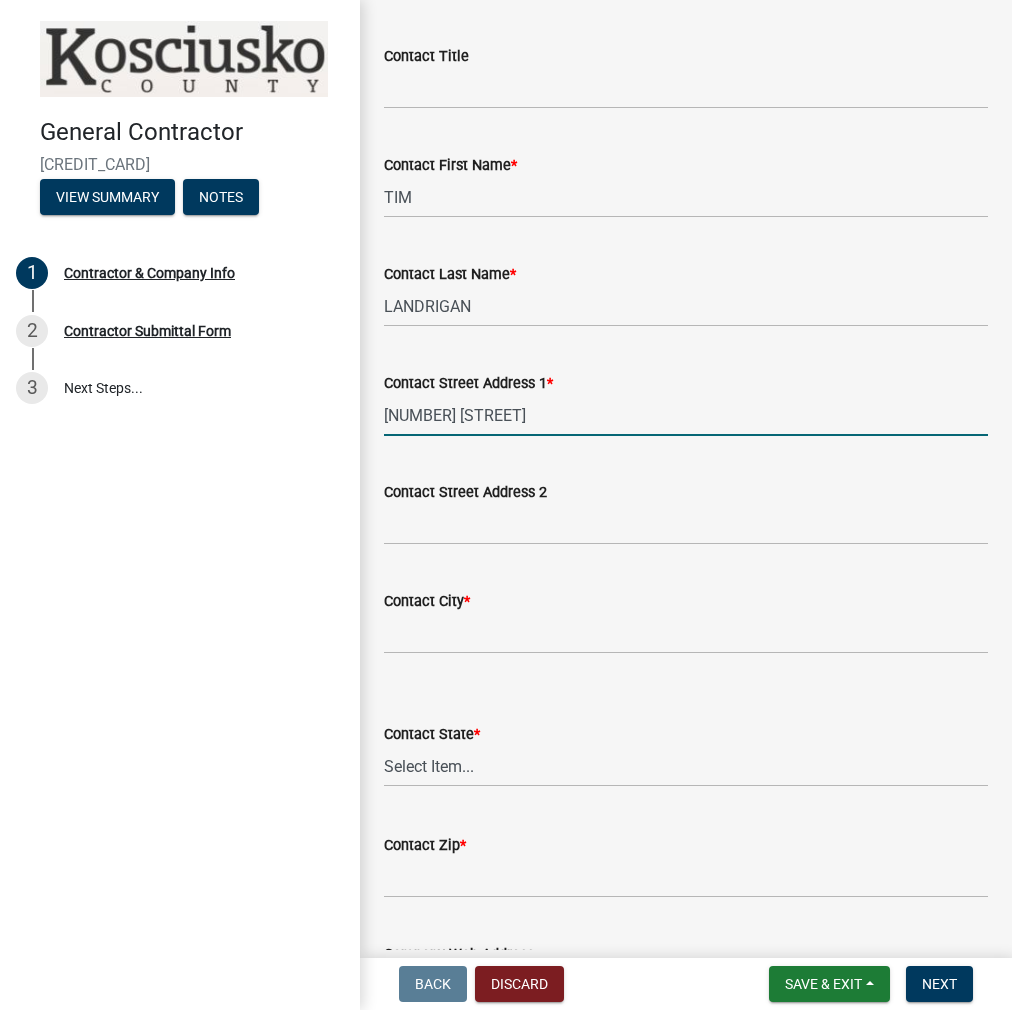 type on "[NUMBER] [STREET]" 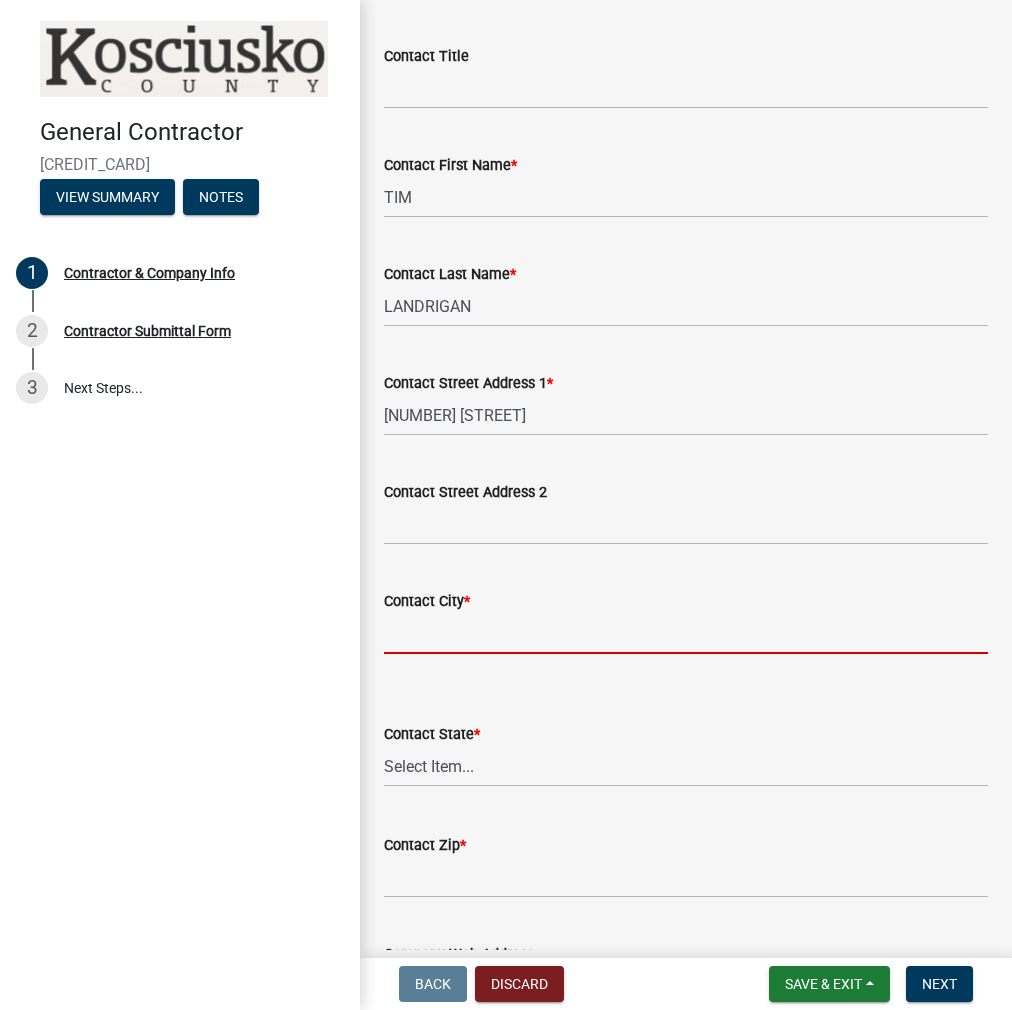 type on "P" 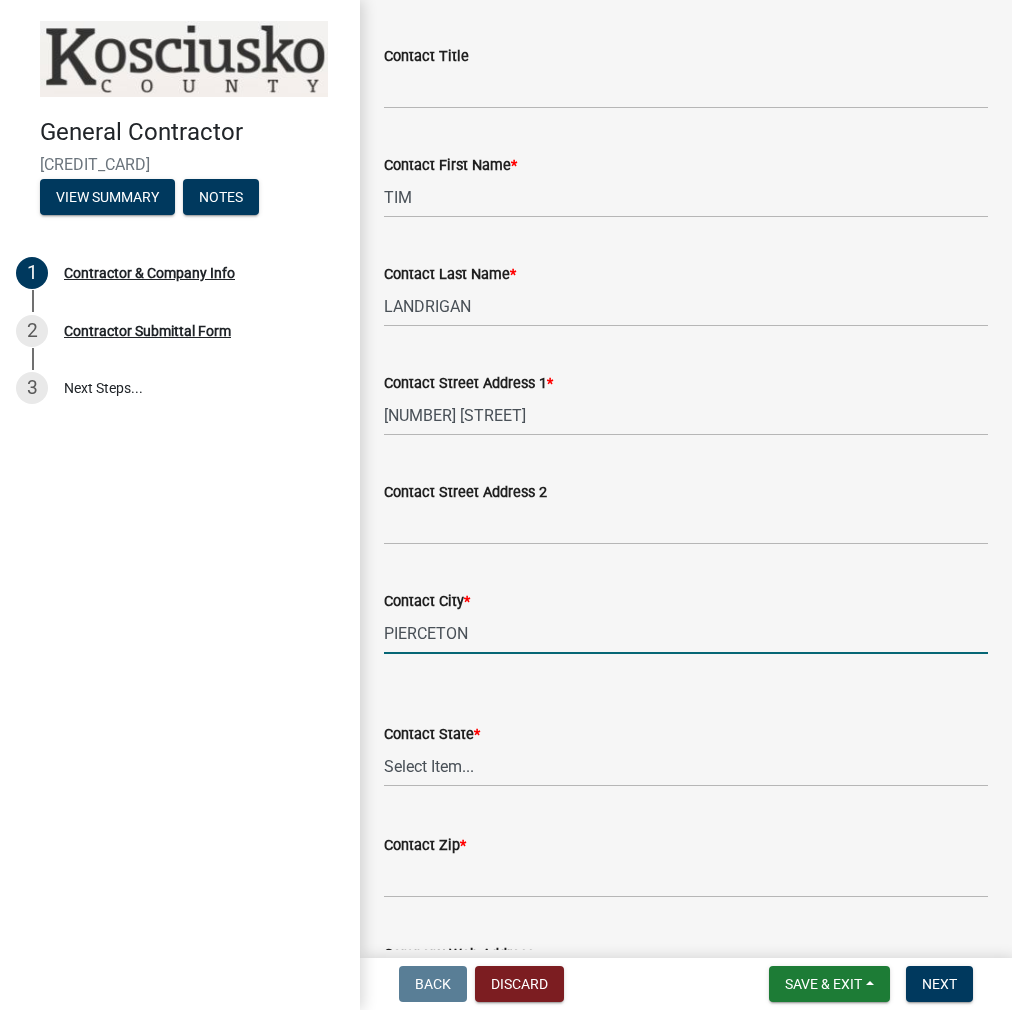 type on "PIERCETON" 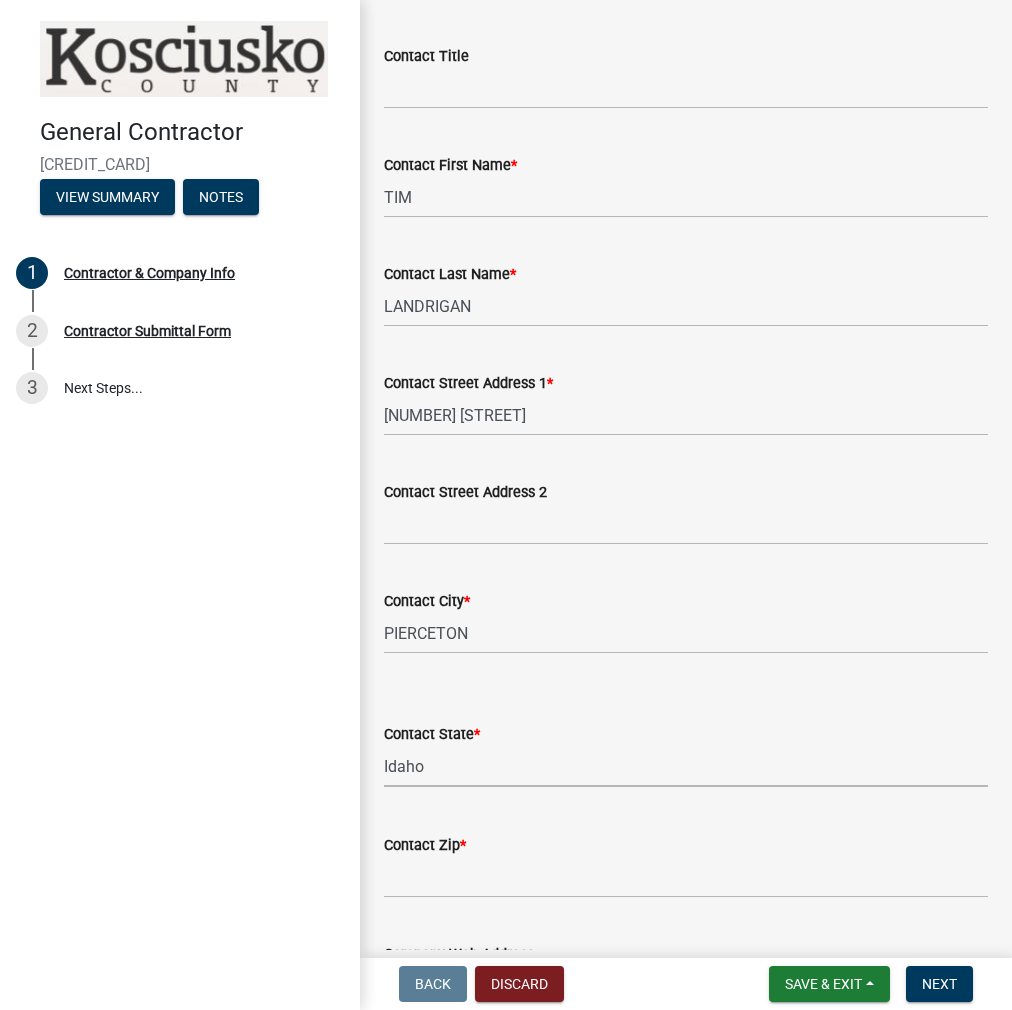 select on "IN" 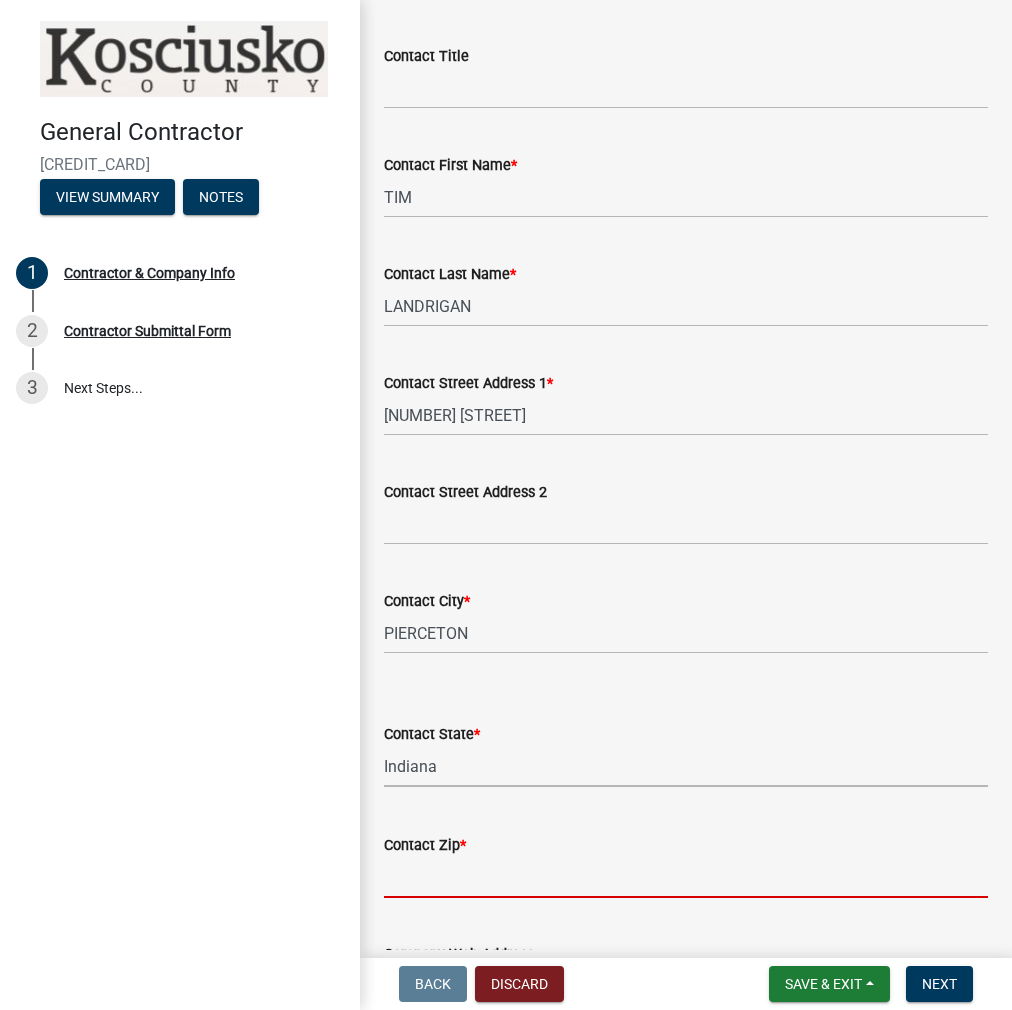 scroll, scrollTop: 1219, scrollLeft: 0, axis: vertical 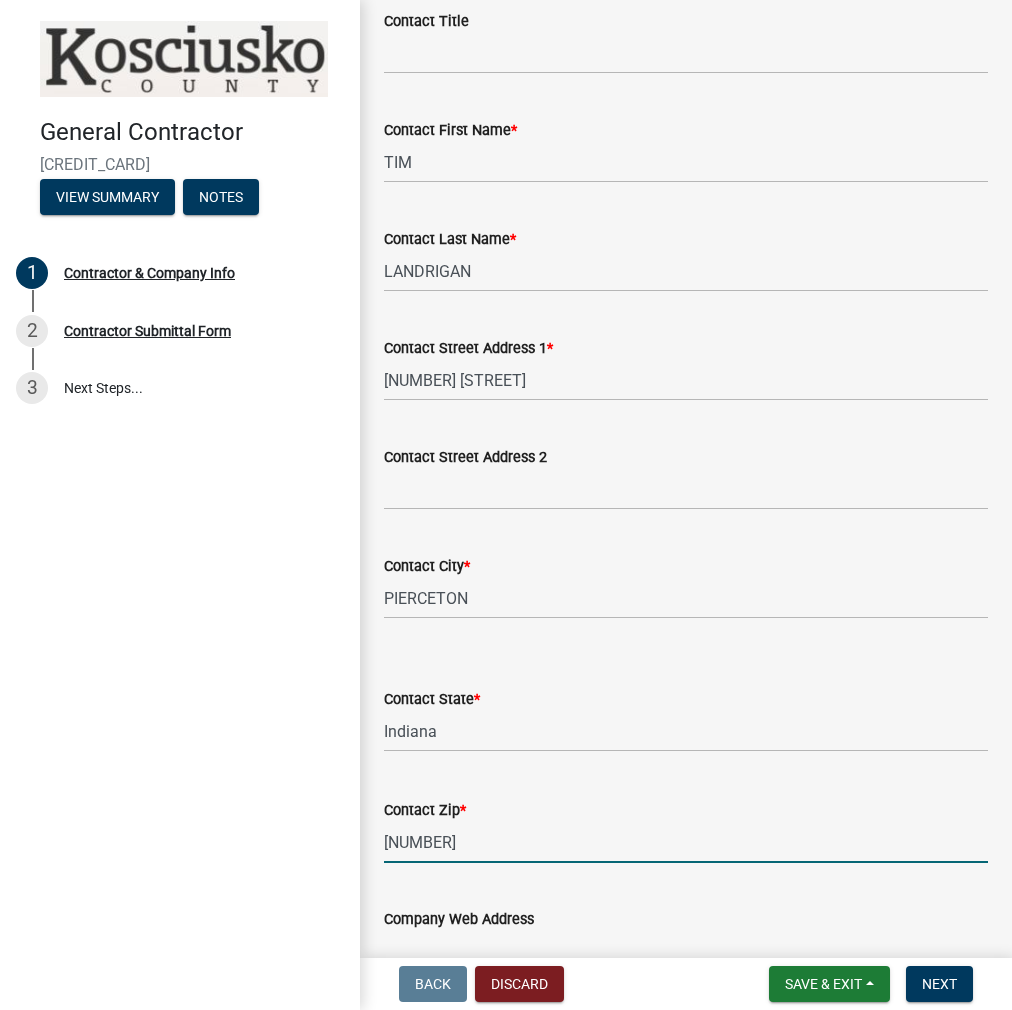 type on "[NUMBER]" 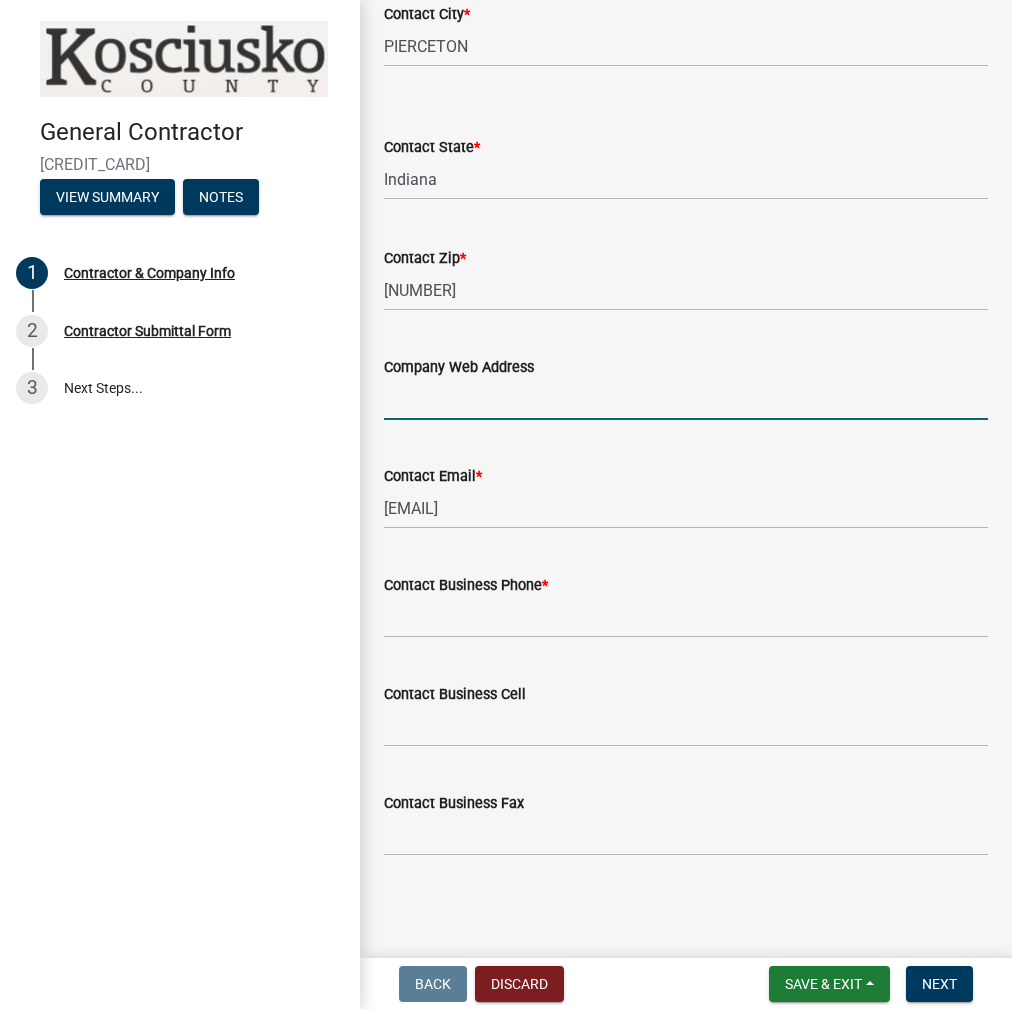 scroll, scrollTop: 1857, scrollLeft: 0, axis: vertical 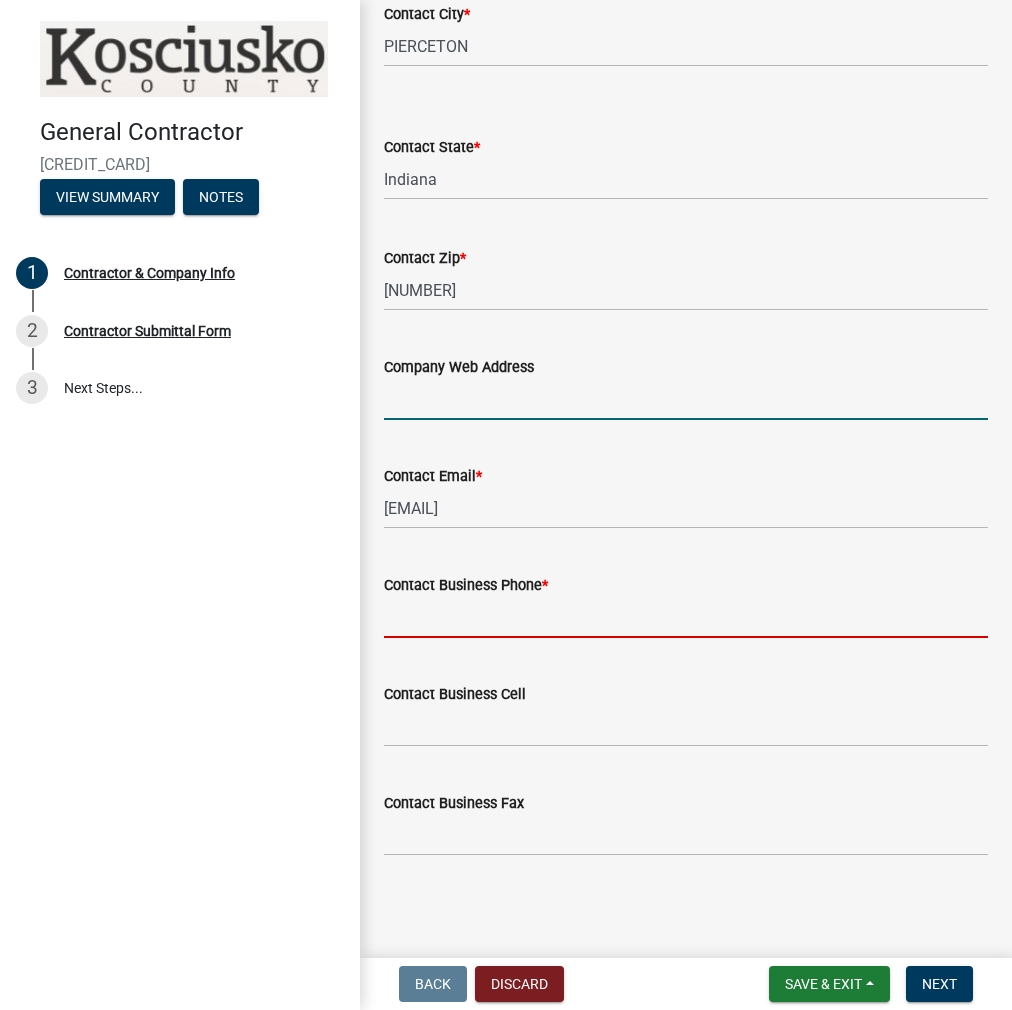 click on "Contact Business Phone  *" at bounding box center [686, 617] 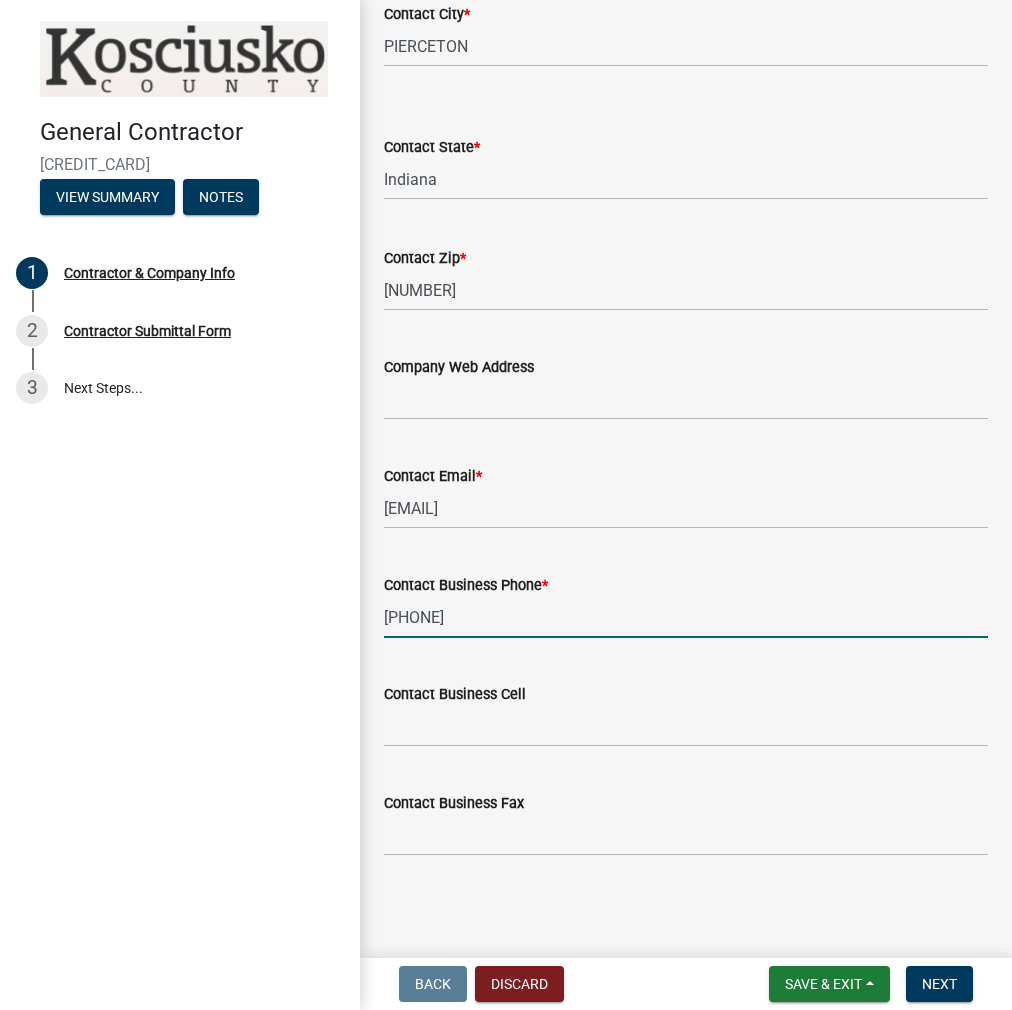 type on "[PHONE]" 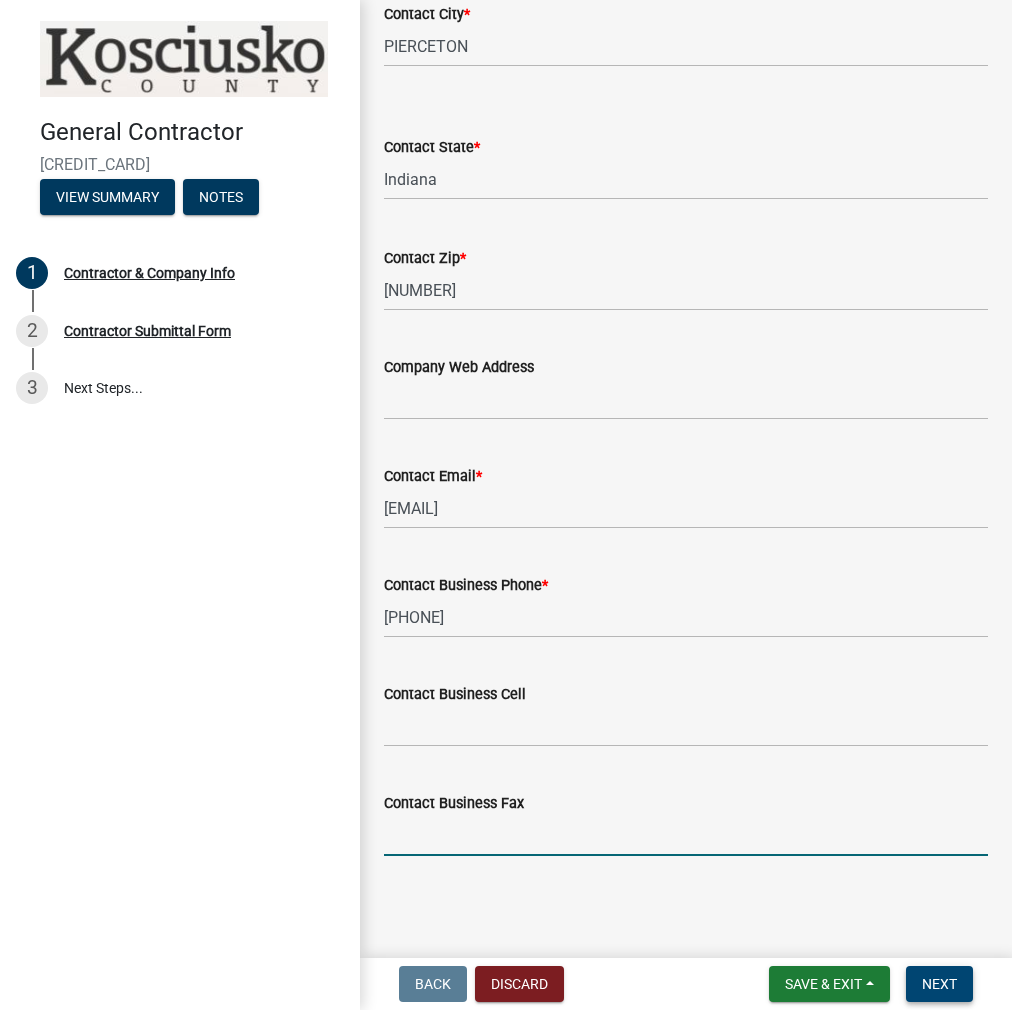click on "Next" at bounding box center (939, 984) 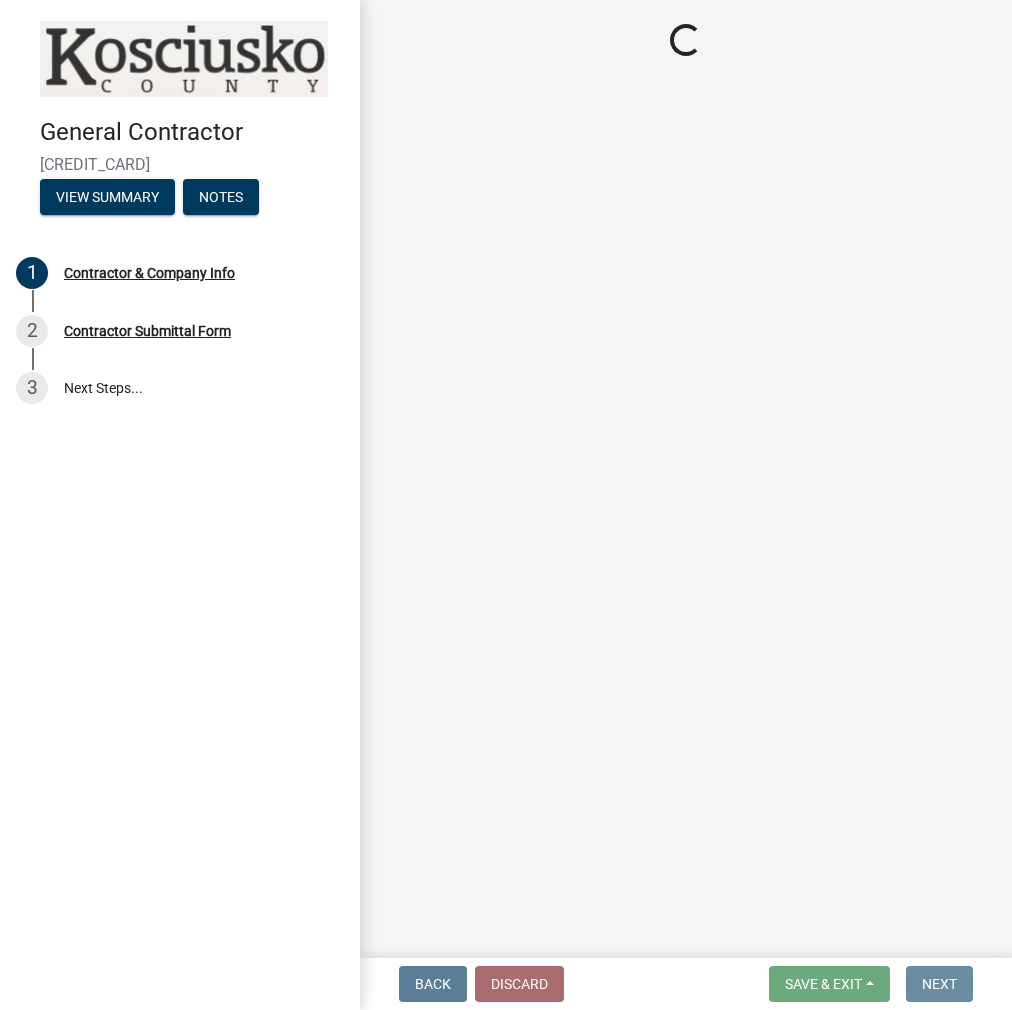 scroll, scrollTop: 0, scrollLeft: 0, axis: both 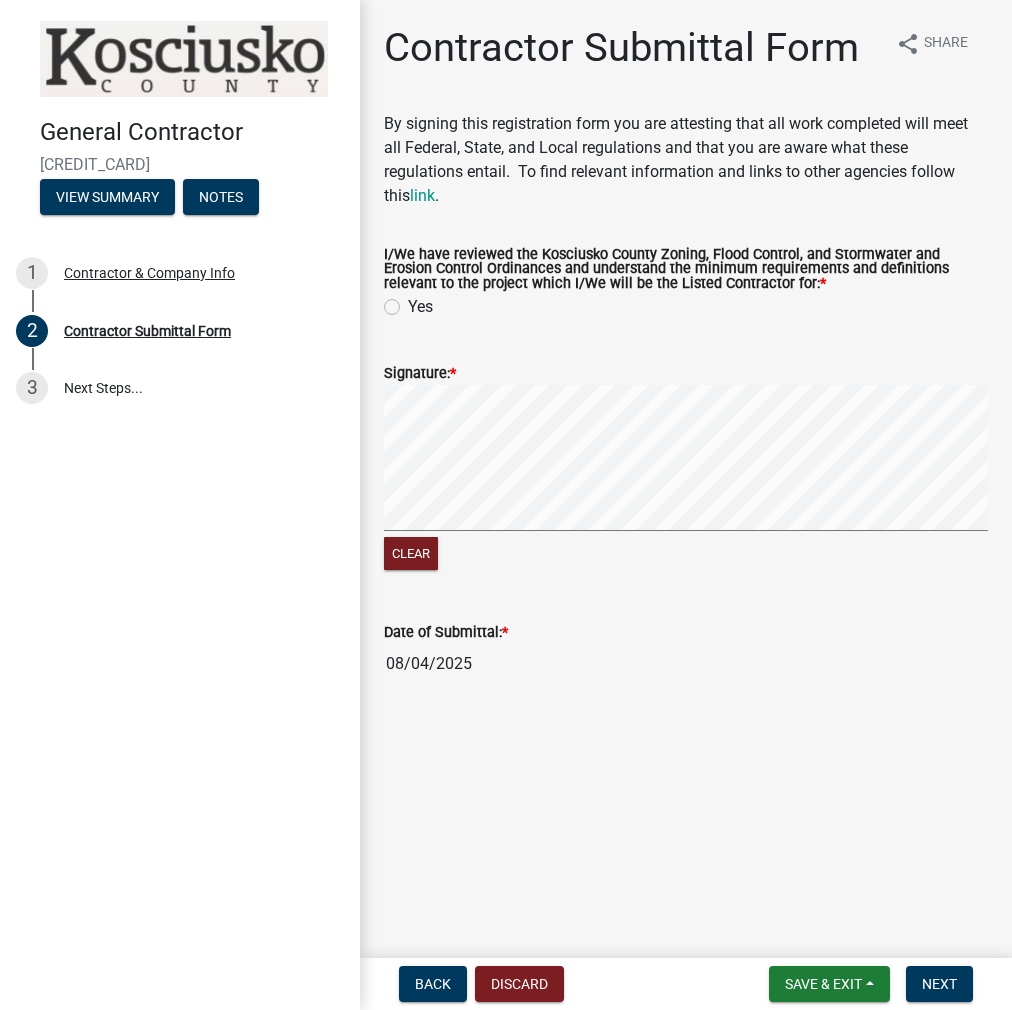 click on "Yes" 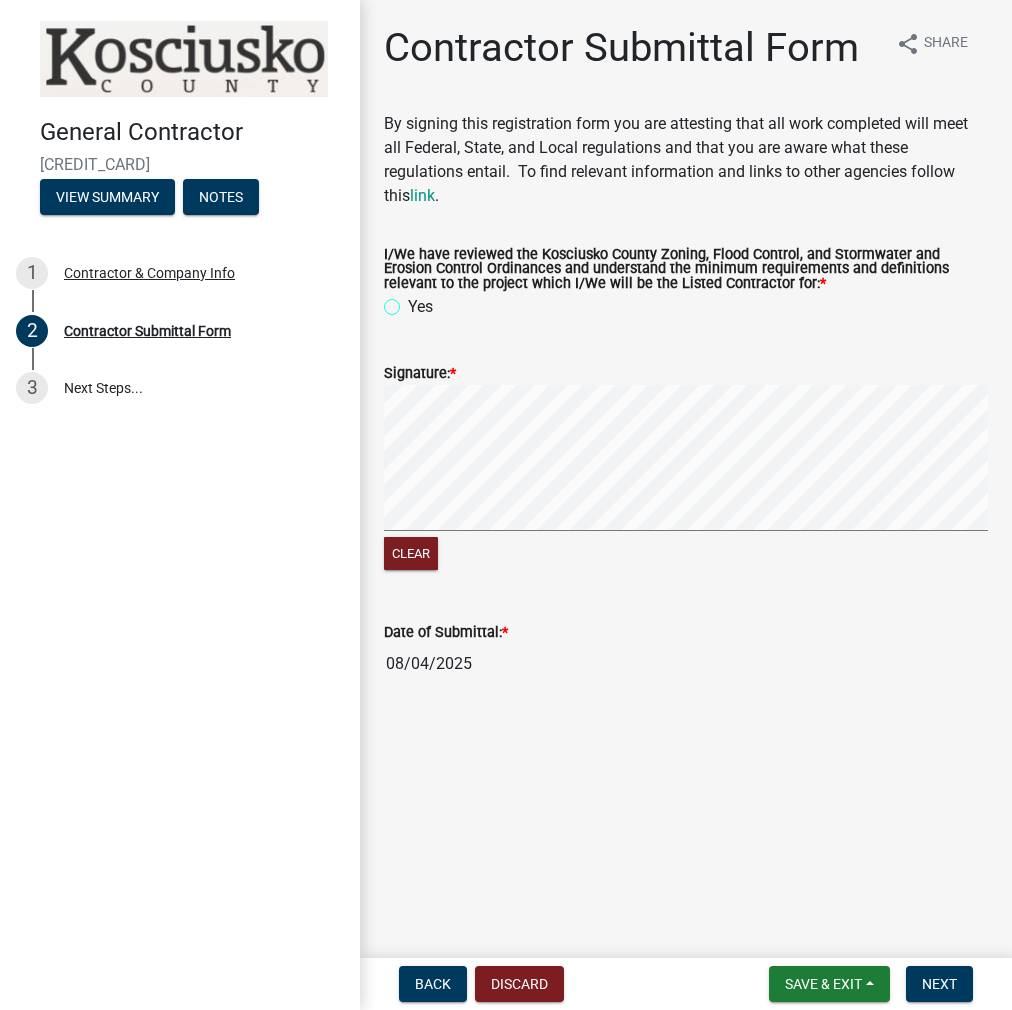 click on "Yes" at bounding box center [414, 301] 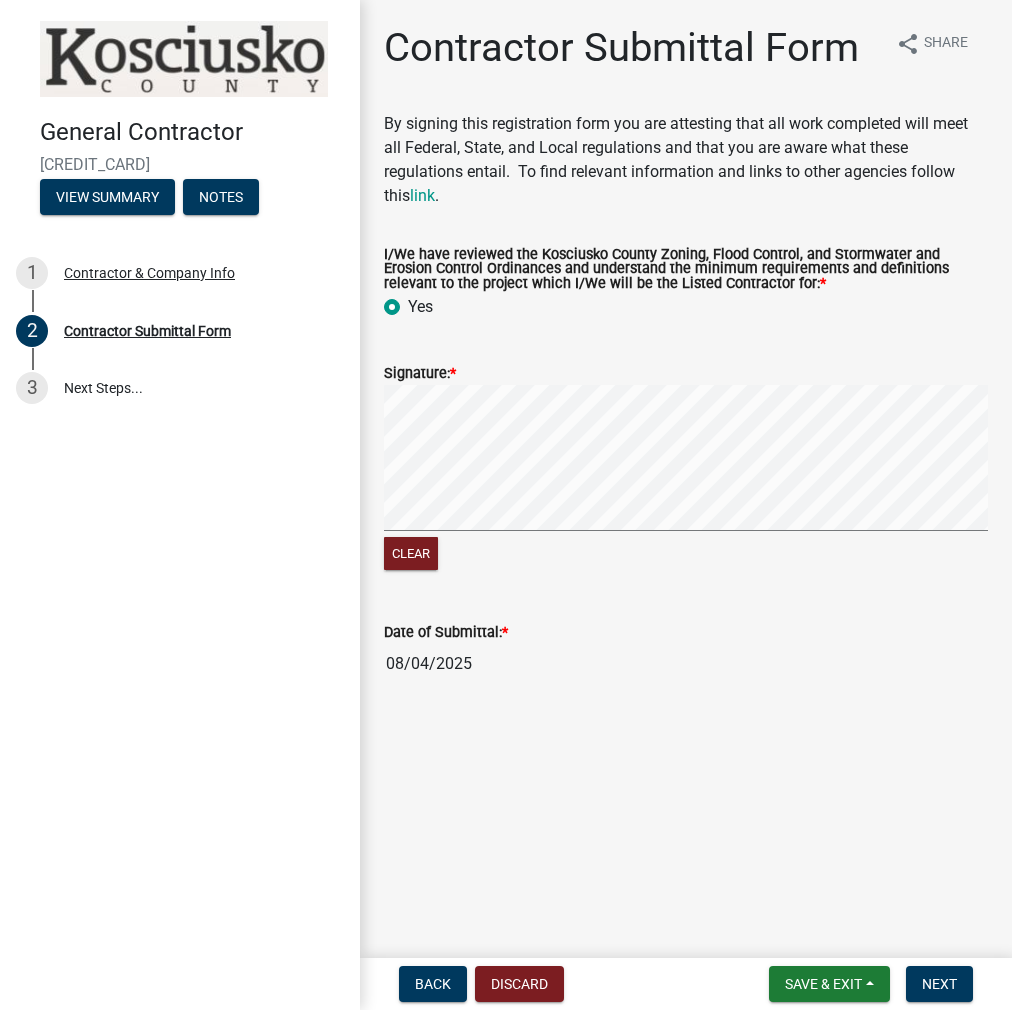 radio on "true" 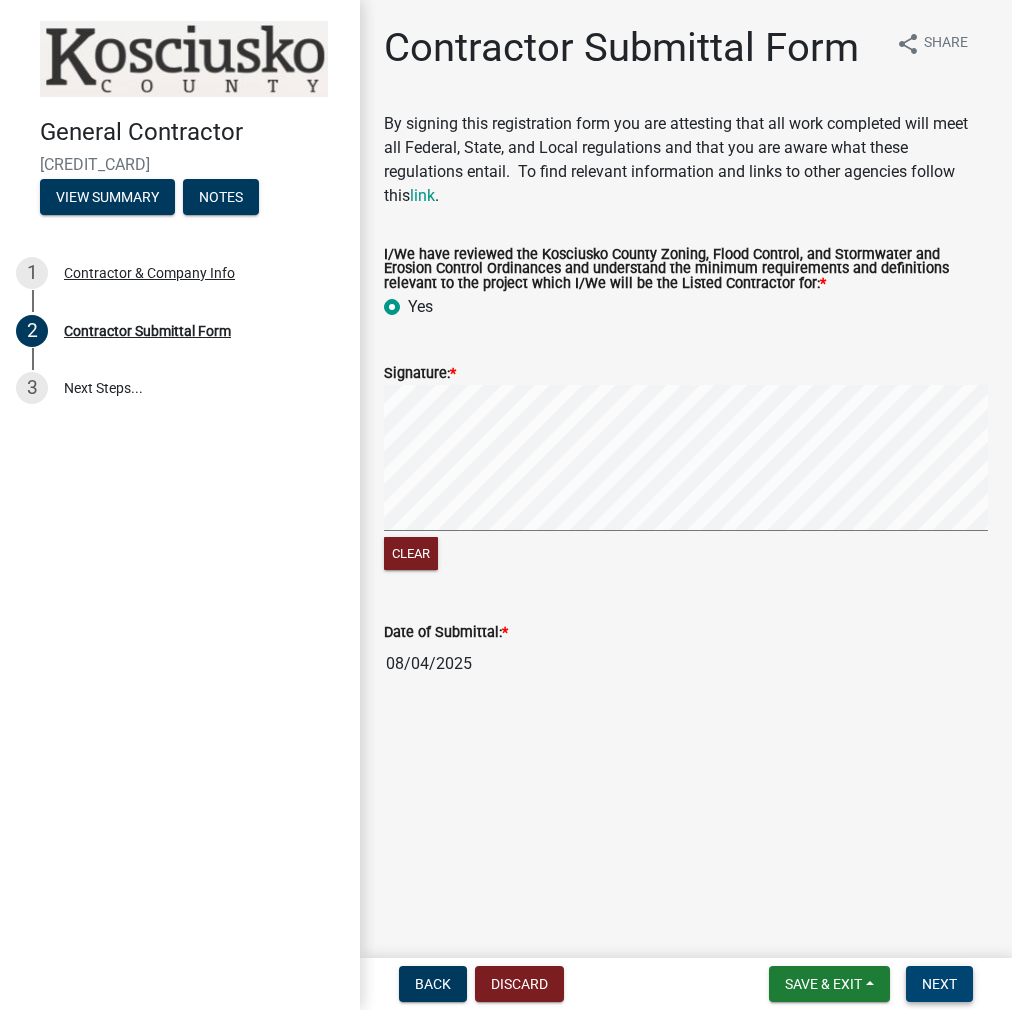 click on "Next" at bounding box center [939, 984] 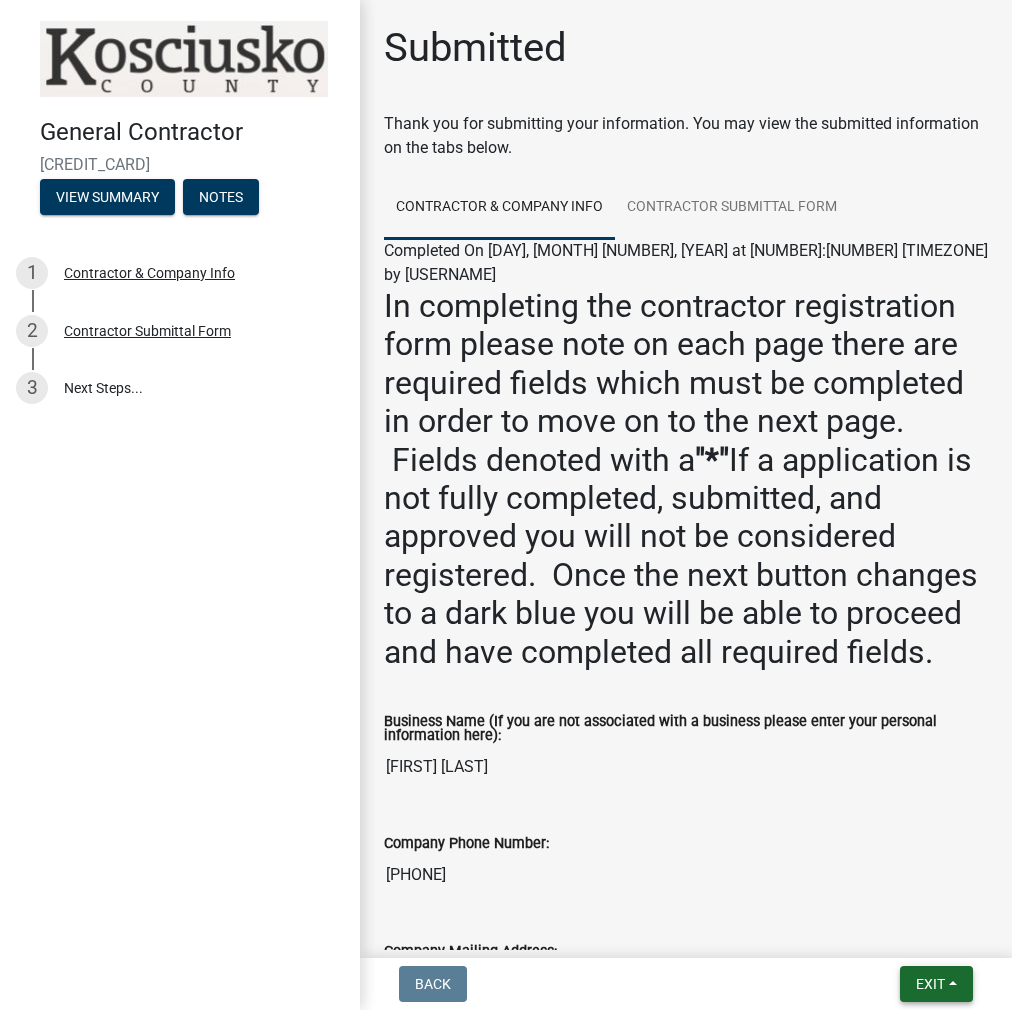 click on "Exit" at bounding box center (930, 984) 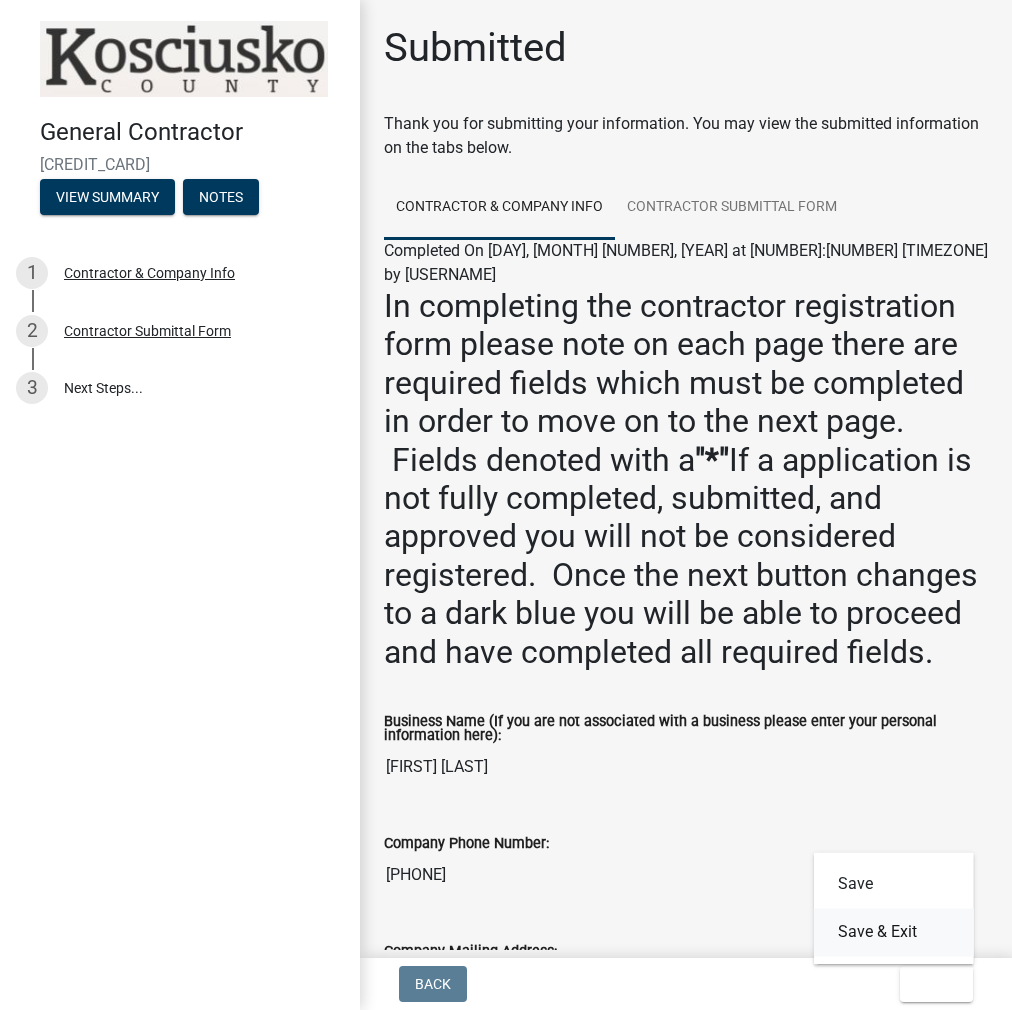 click on "Save & Exit" at bounding box center [894, 932] 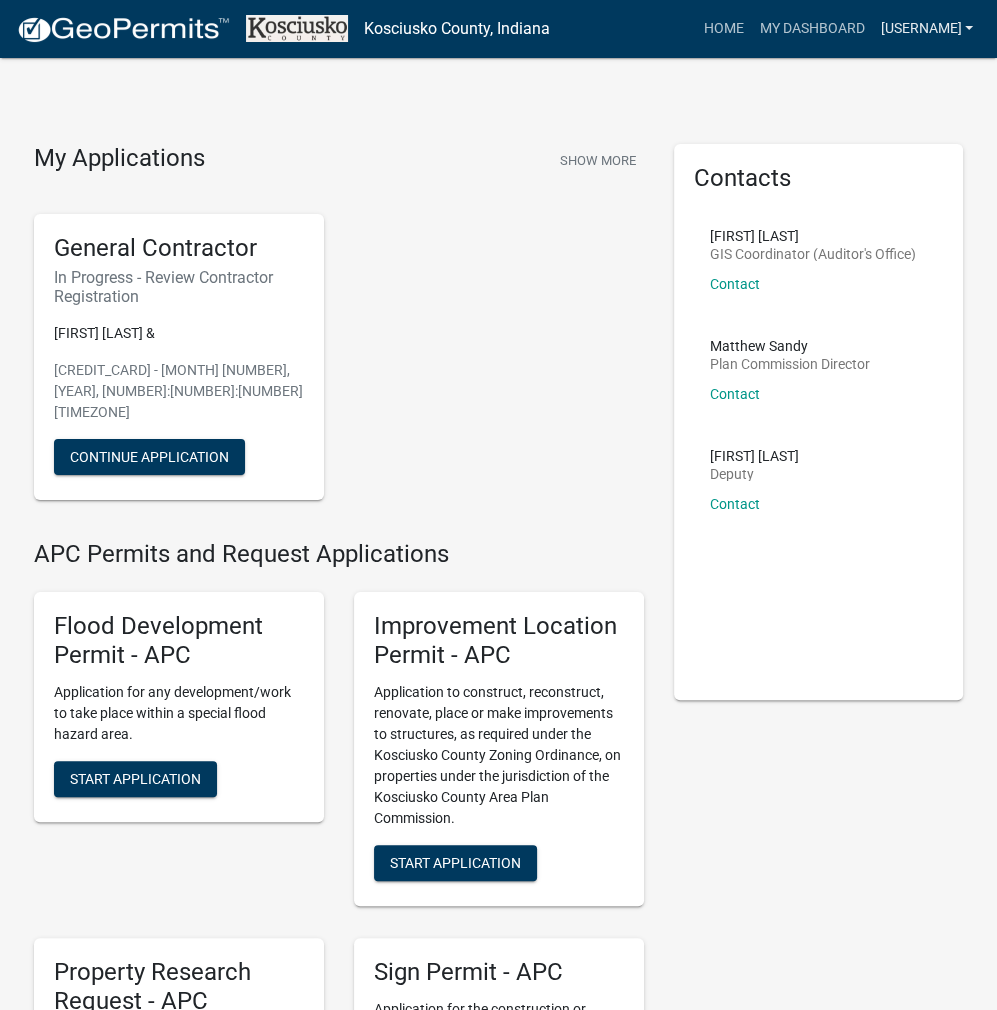 click on "[USERNAME]" at bounding box center (926, 29) 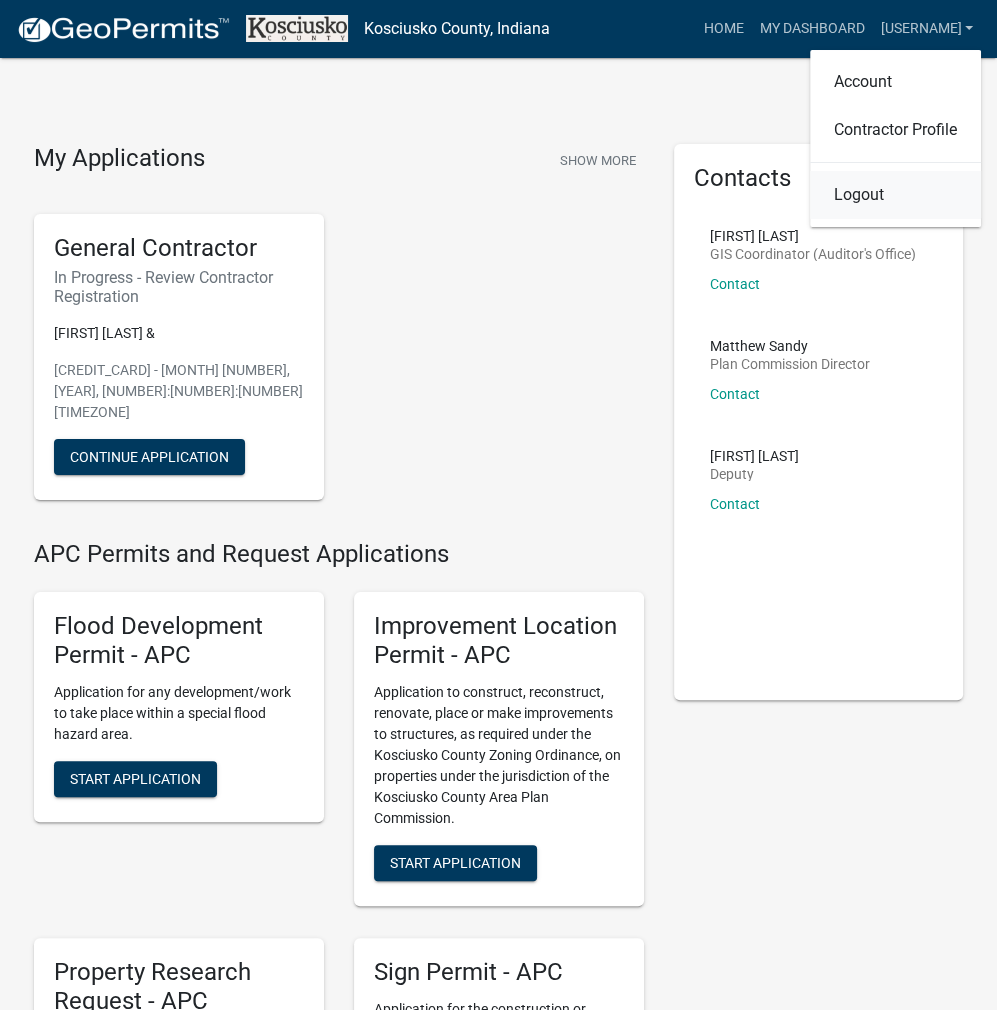 click on "Logout" at bounding box center (895, 195) 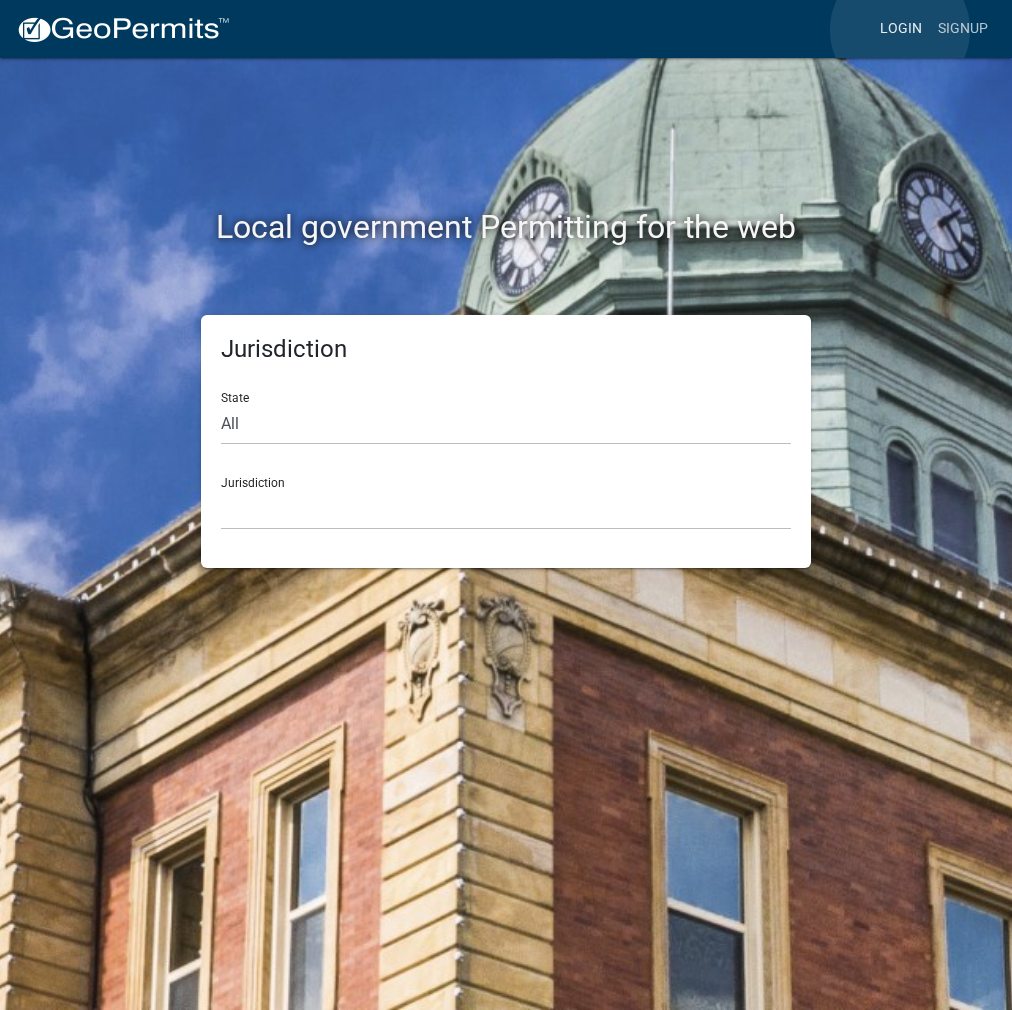 click on "Login" at bounding box center (901, 29) 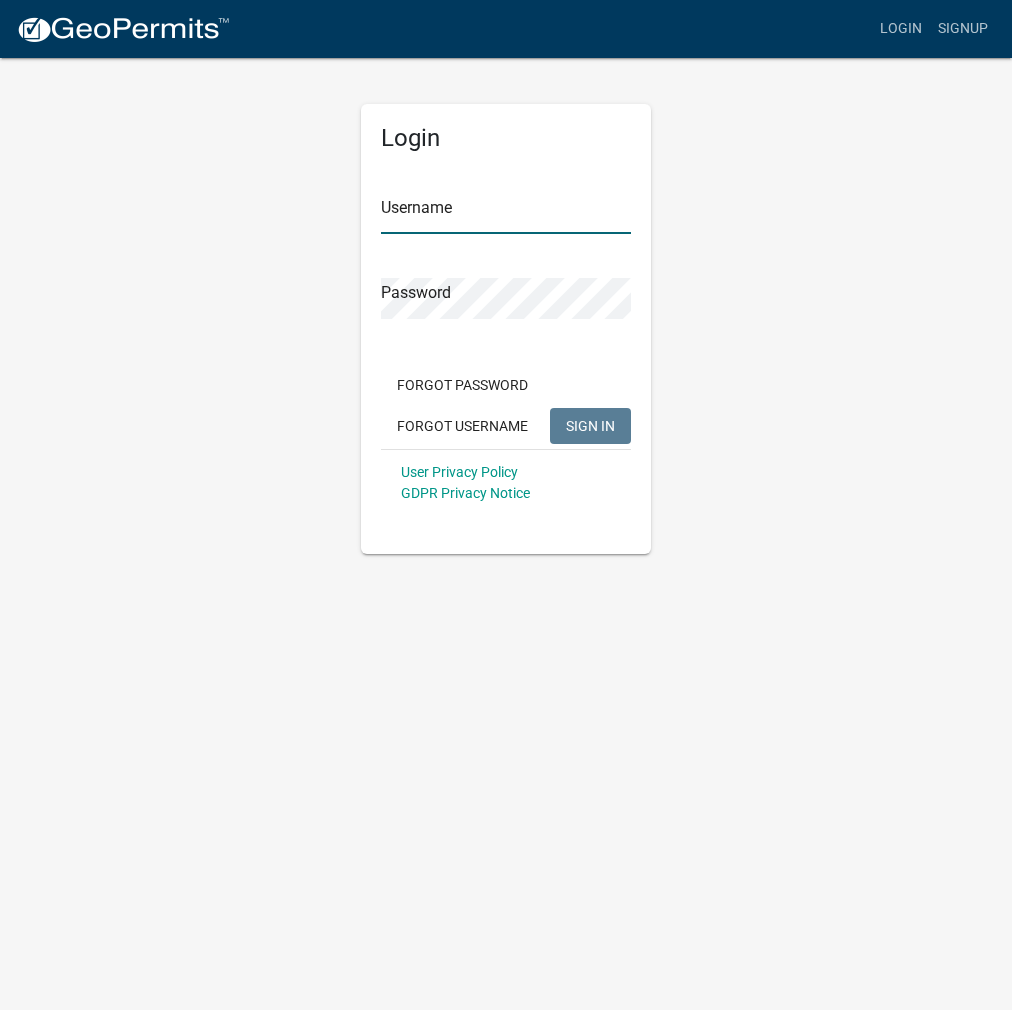 click on "Username" at bounding box center [506, 213] 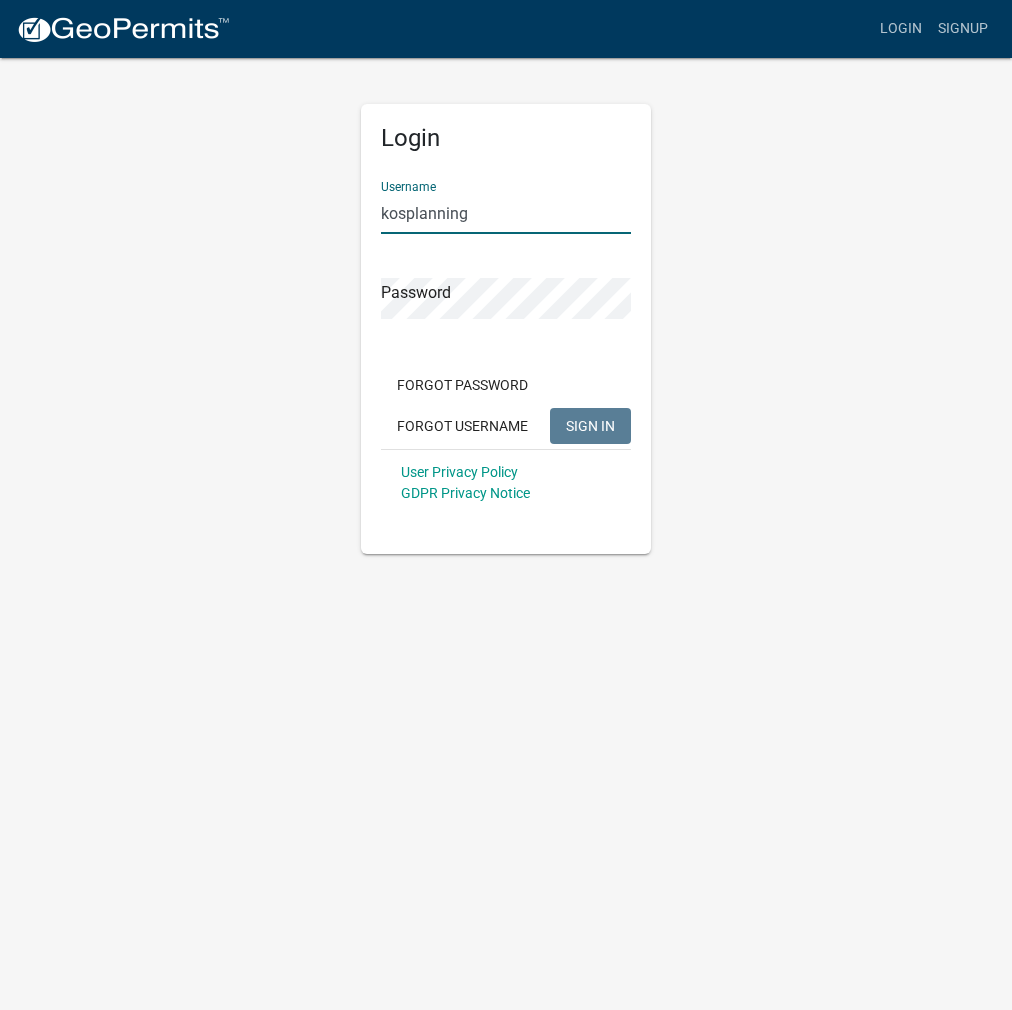 type on "kosplanning" 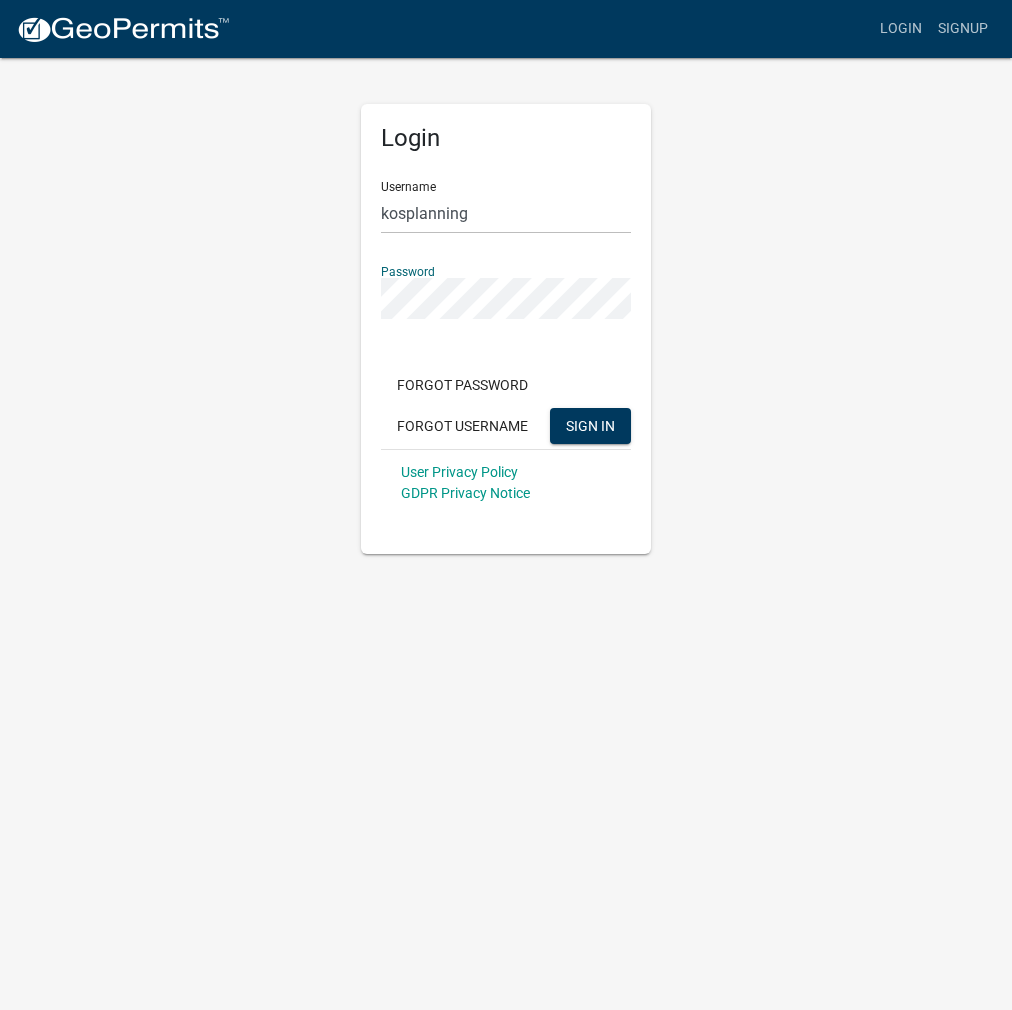 click on "SIGN IN" 